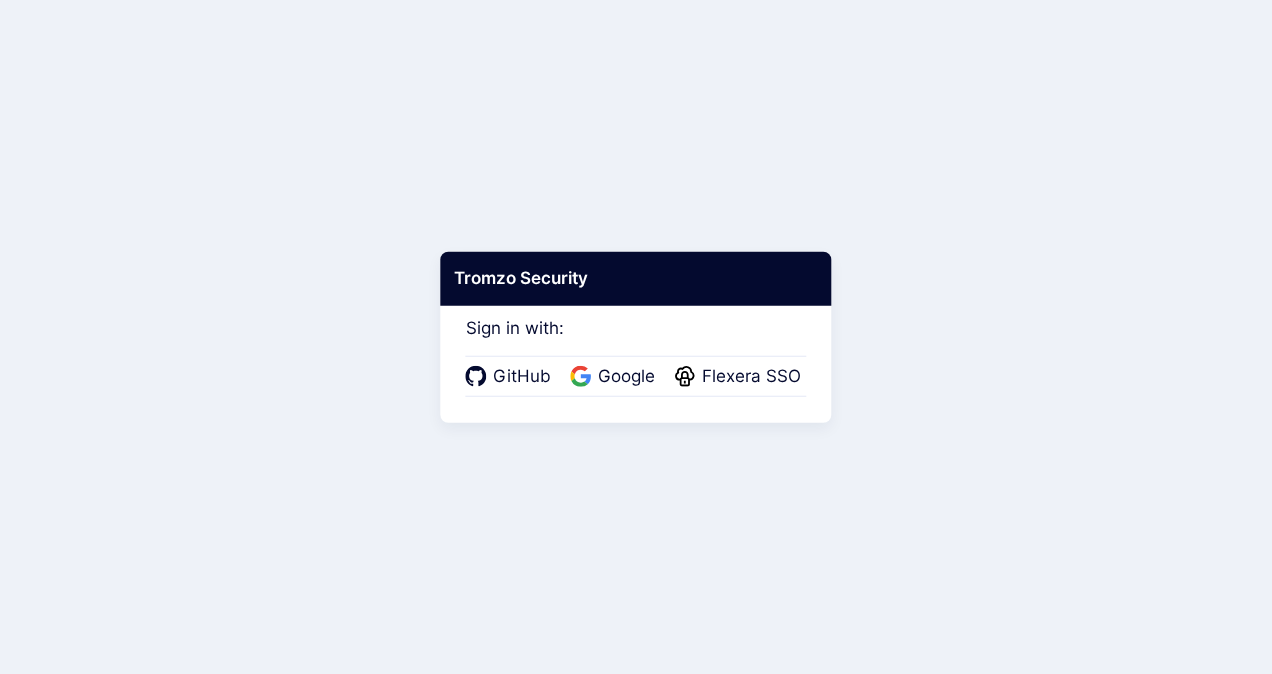 scroll, scrollTop: 0, scrollLeft: 0, axis: both 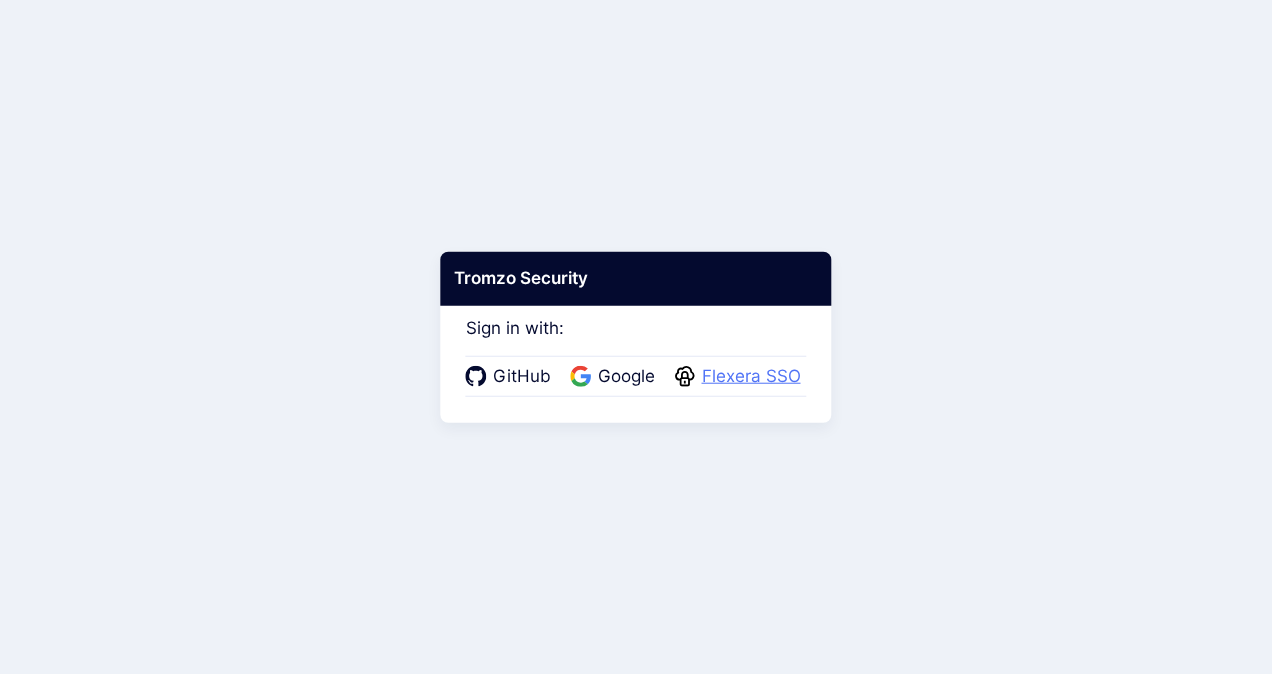 click on "Flexera SSO" at bounding box center [751, 377] 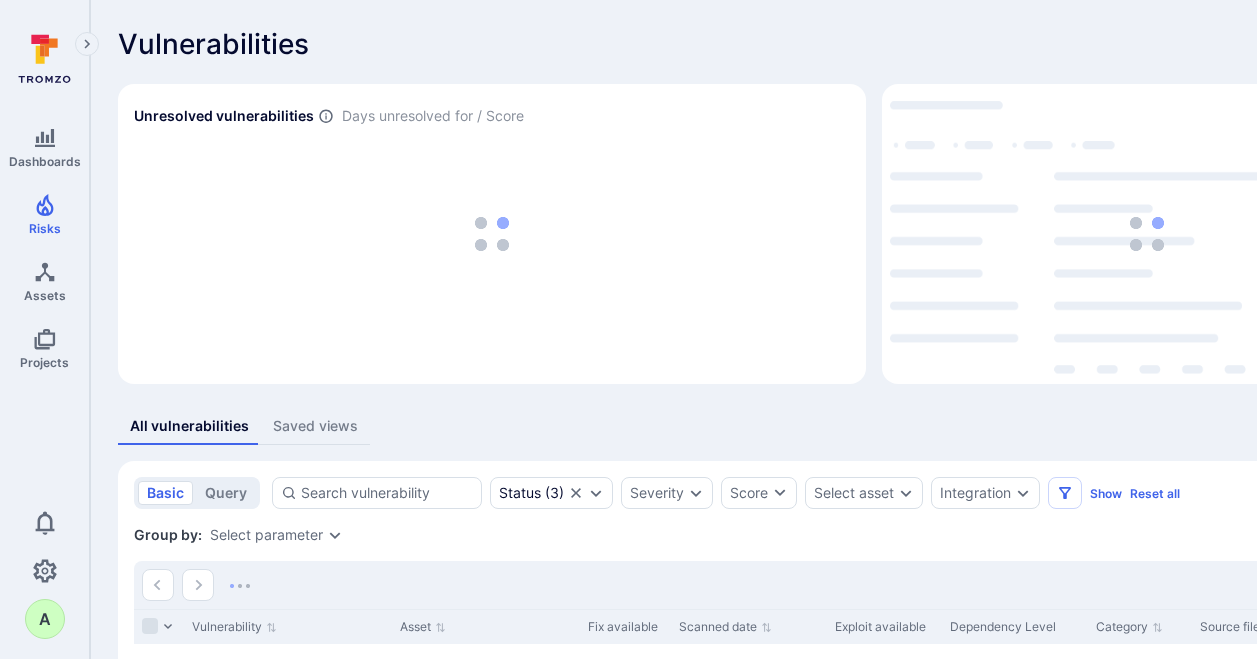 scroll, scrollTop: 0, scrollLeft: 0, axis: both 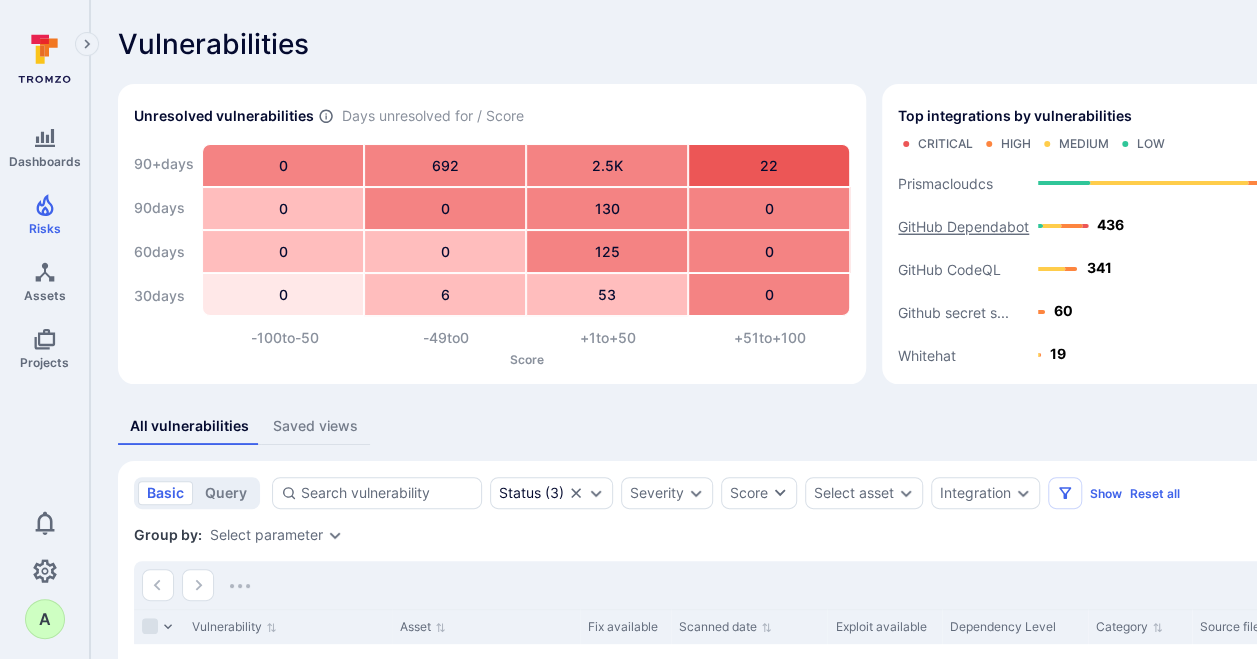 click on "GitHub Dependabot" 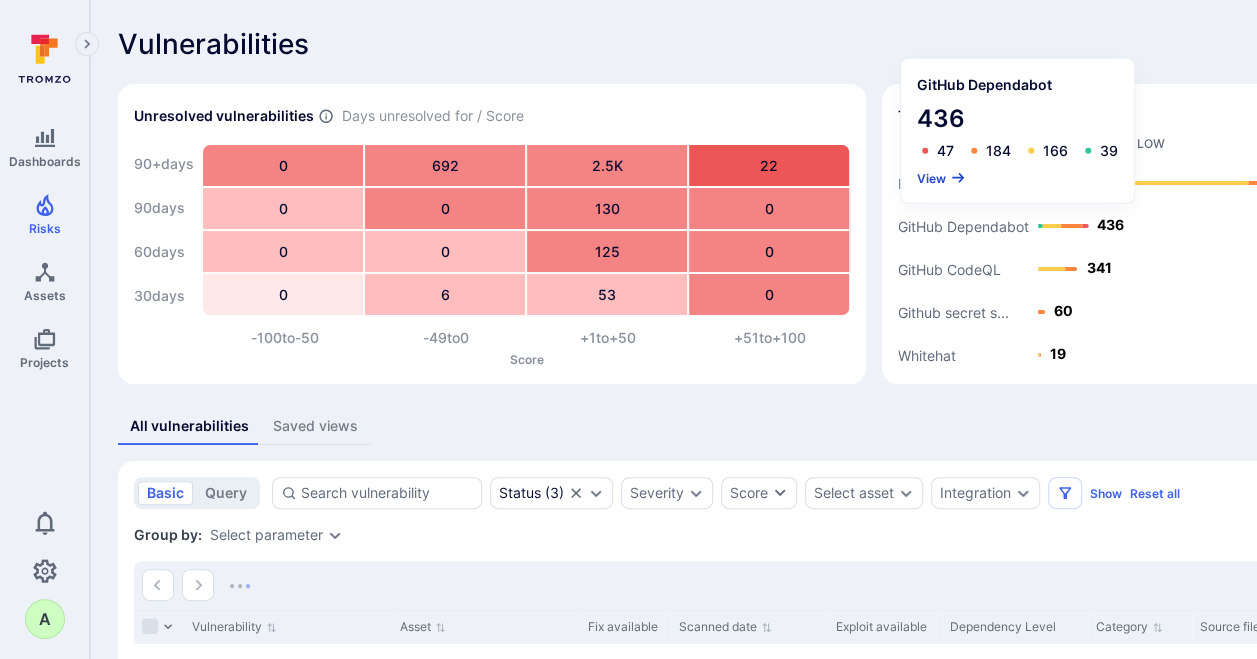 click 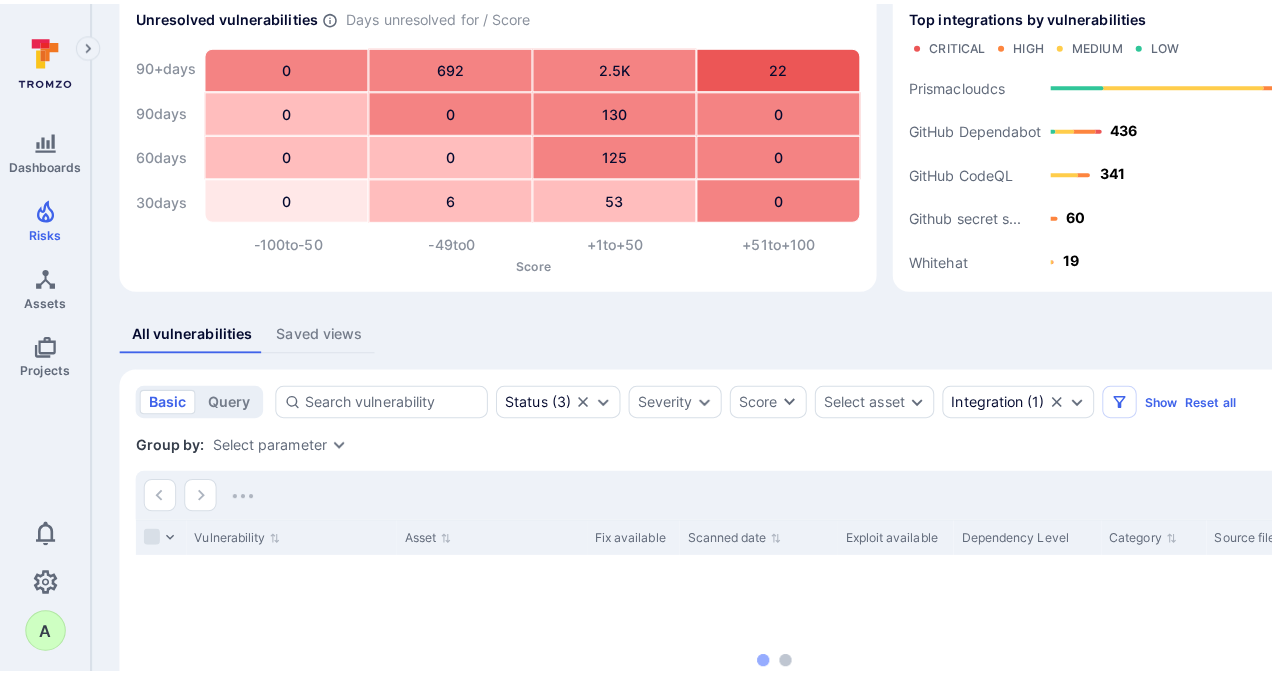 scroll, scrollTop: 300, scrollLeft: 0, axis: vertical 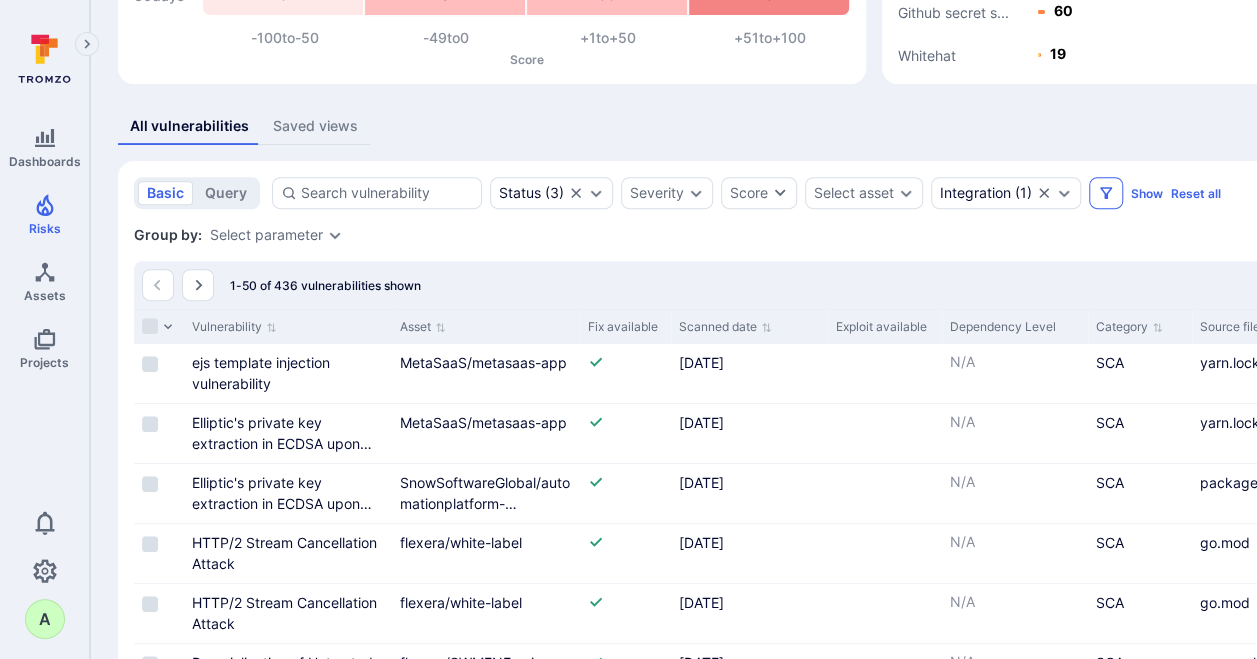 click 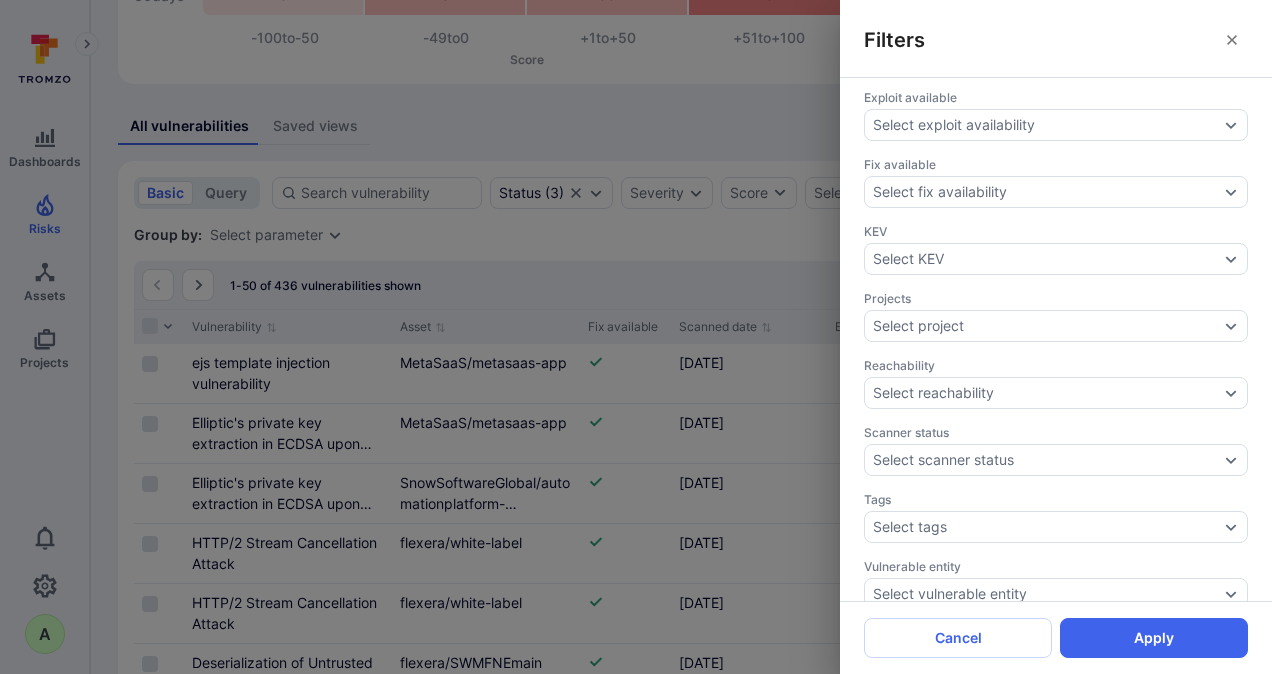 scroll, scrollTop: 668, scrollLeft: 0, axis: vertical 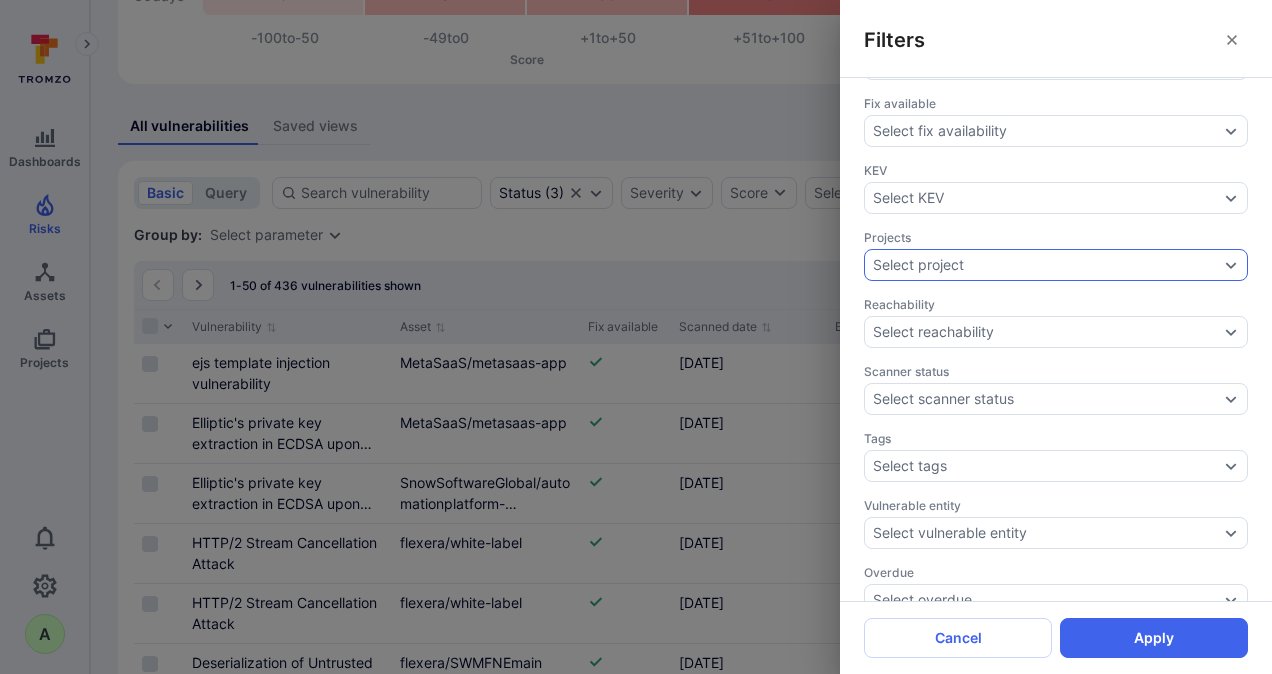 click 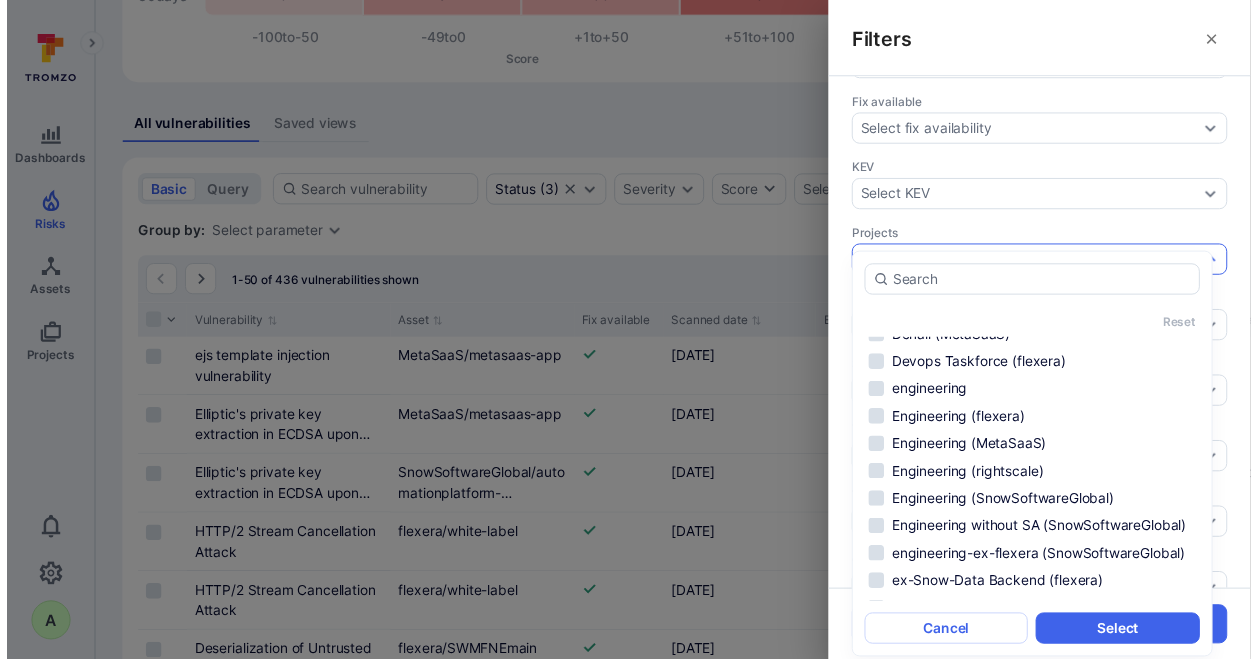 scroll, scrollTop: 200, scrollLeft: 0, axis: vertical 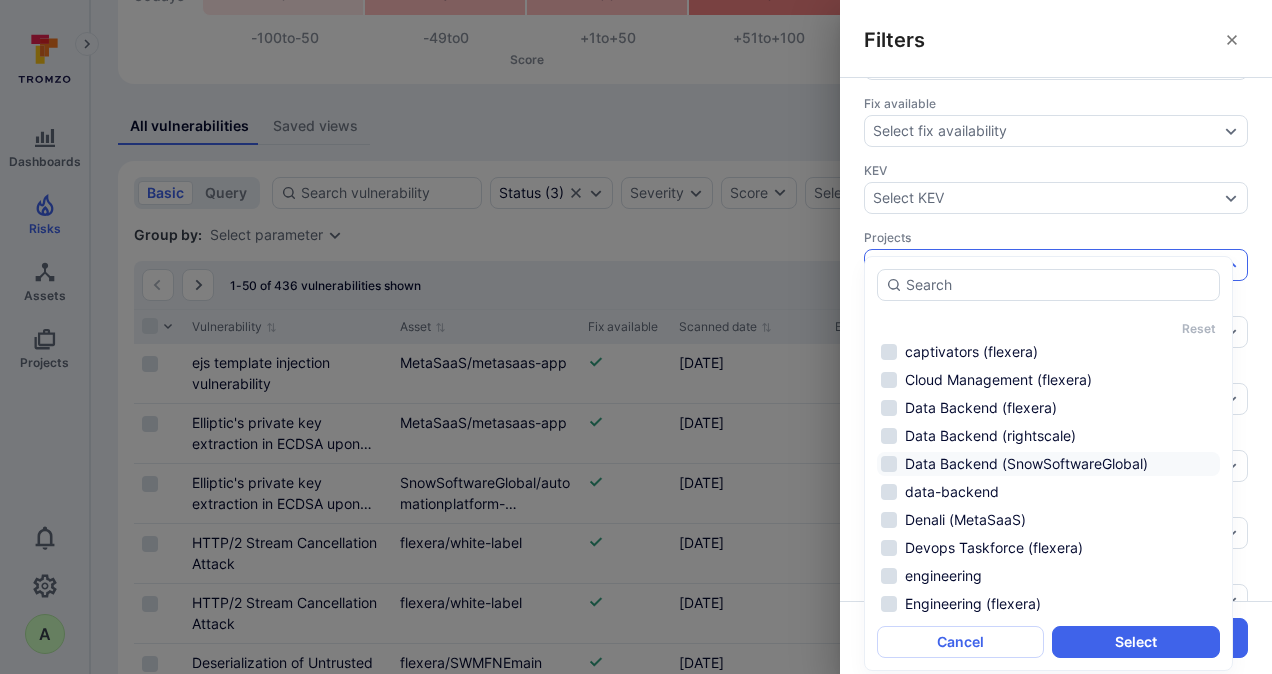 click on "Data Backend (SnowSoftwareGlobal)" at bounding box center [1048, 464] 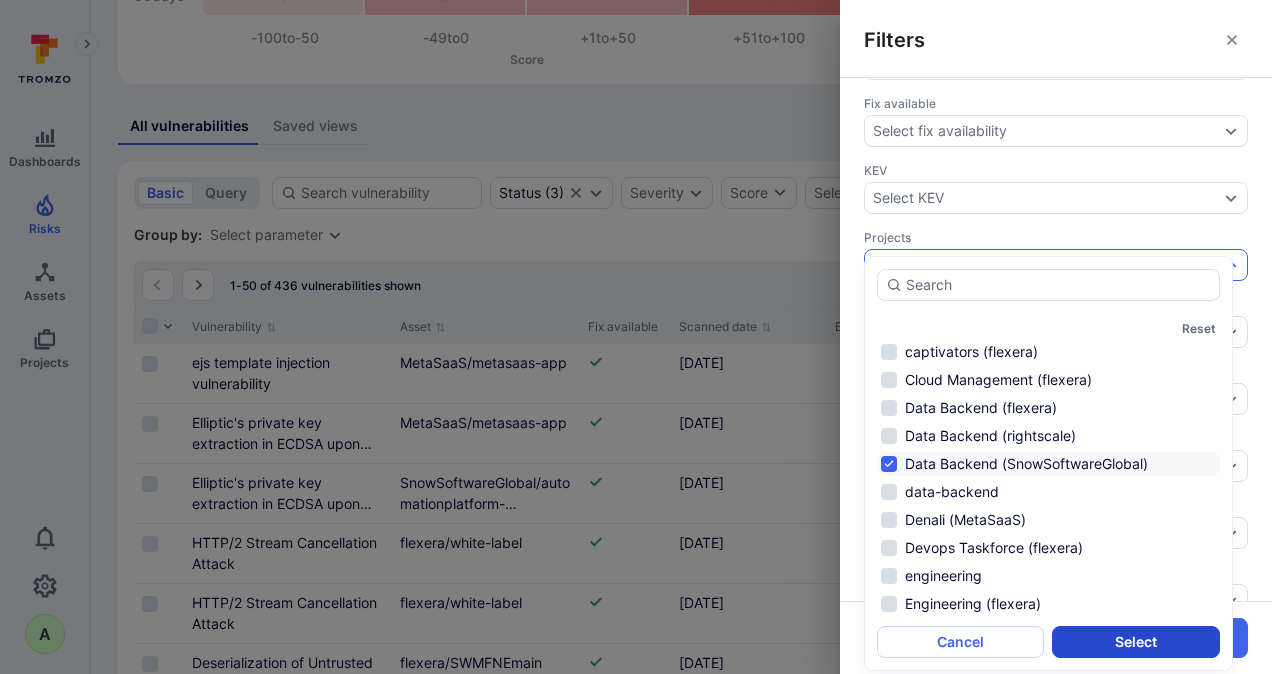 click on "Select" at bounding box center [1135, 642] 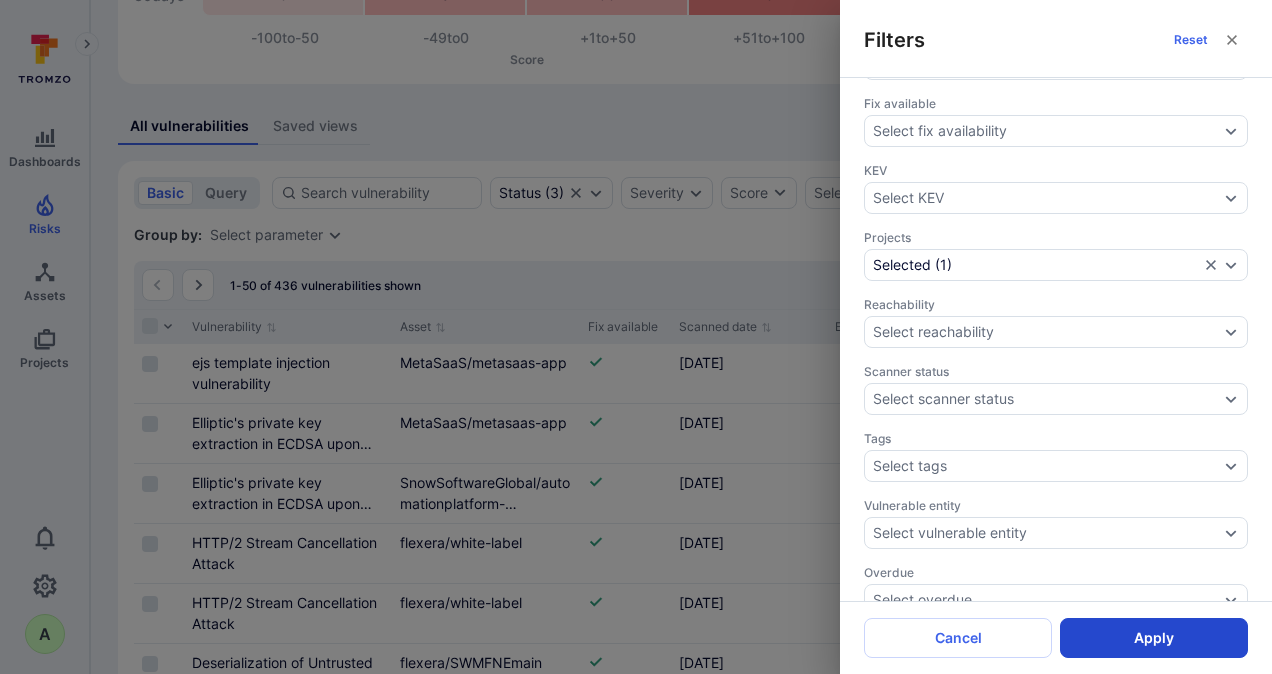 click on "Apply" at bounding box center [1154, 638] 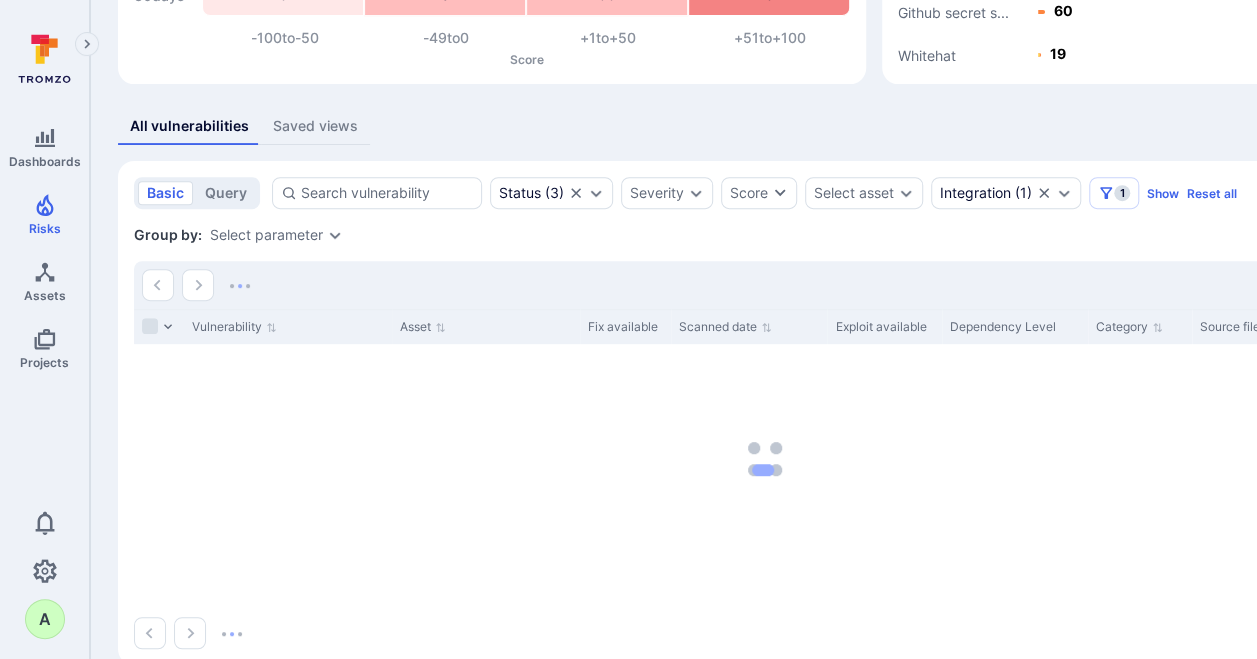 scroll, scrollTop: 294, scrollLeft: 0, axis: vertical 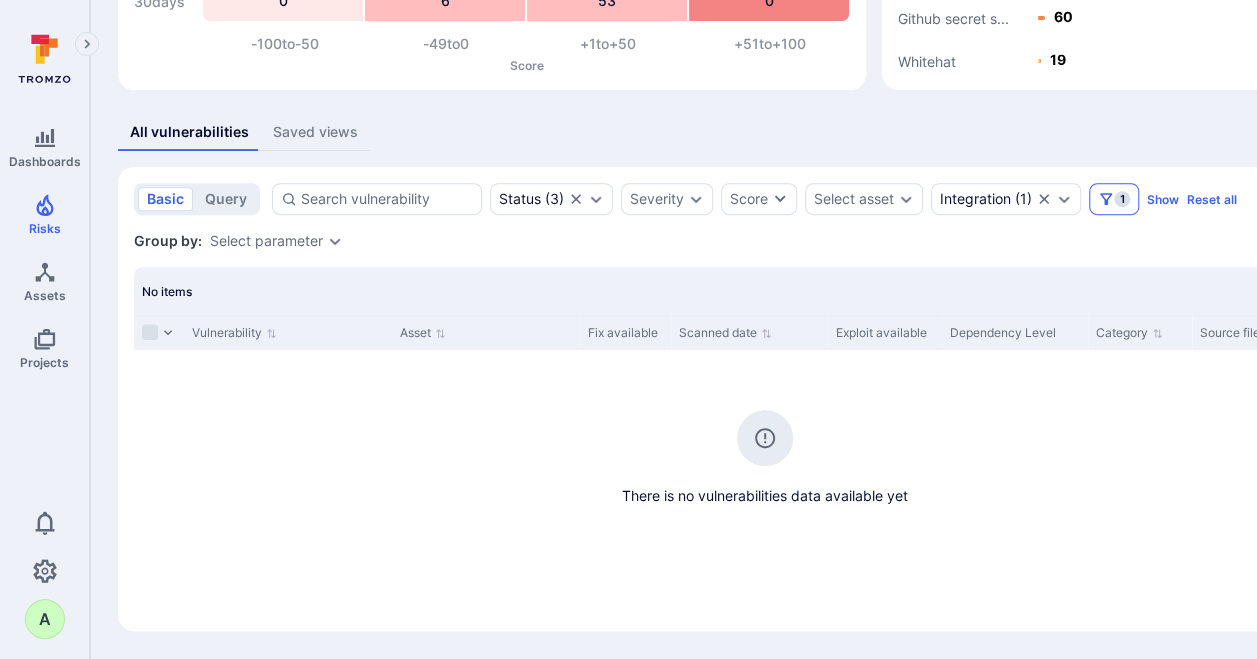 click on "1" at bounding box center [1122, 199] 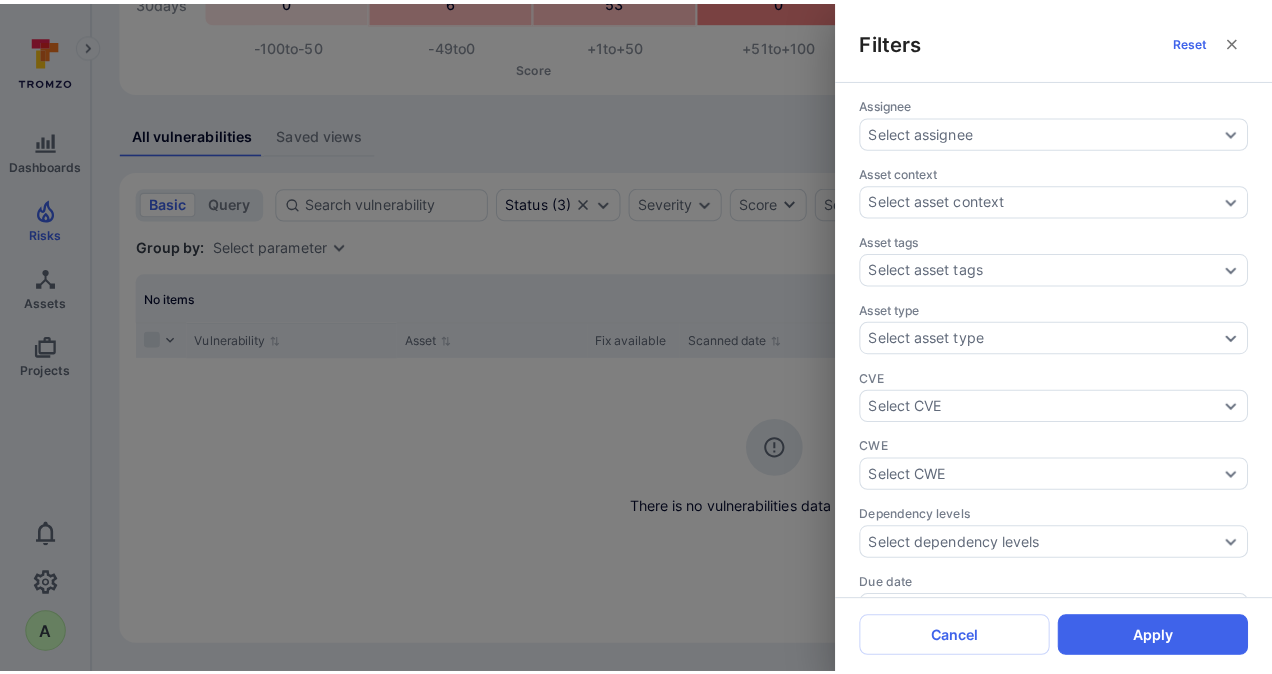 scroll, scrollTop: 278, scrollLeft: 0, axis: vertical 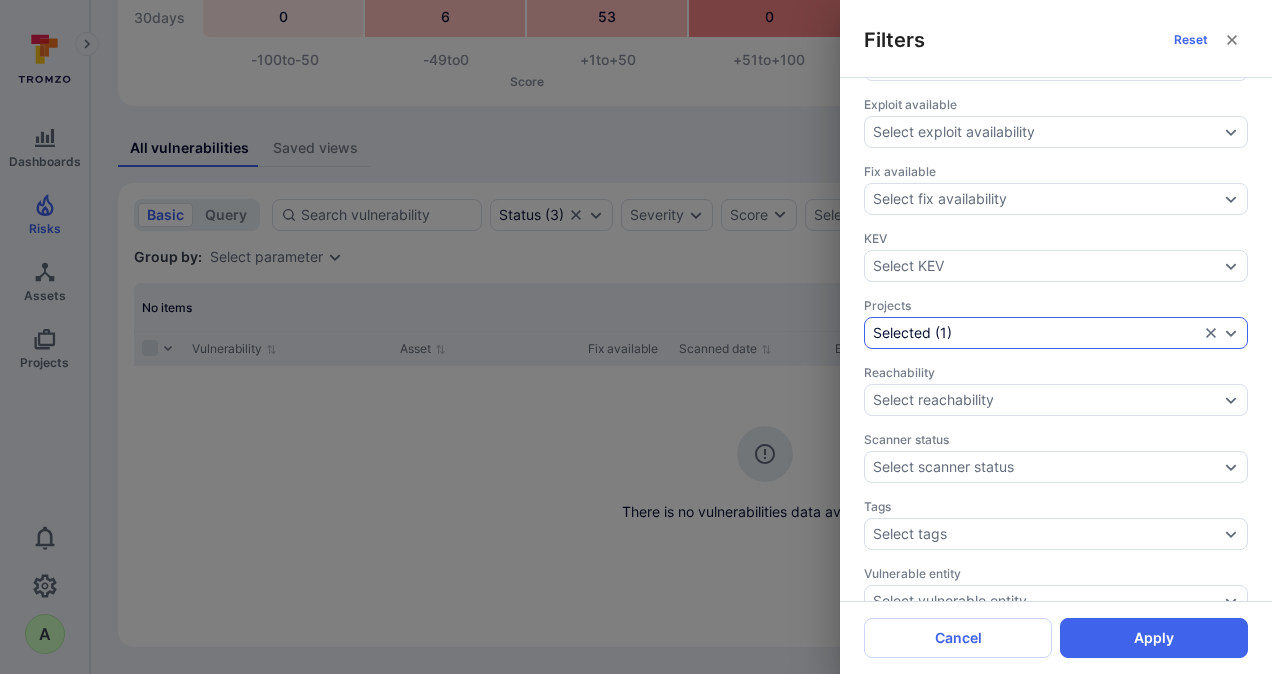 click 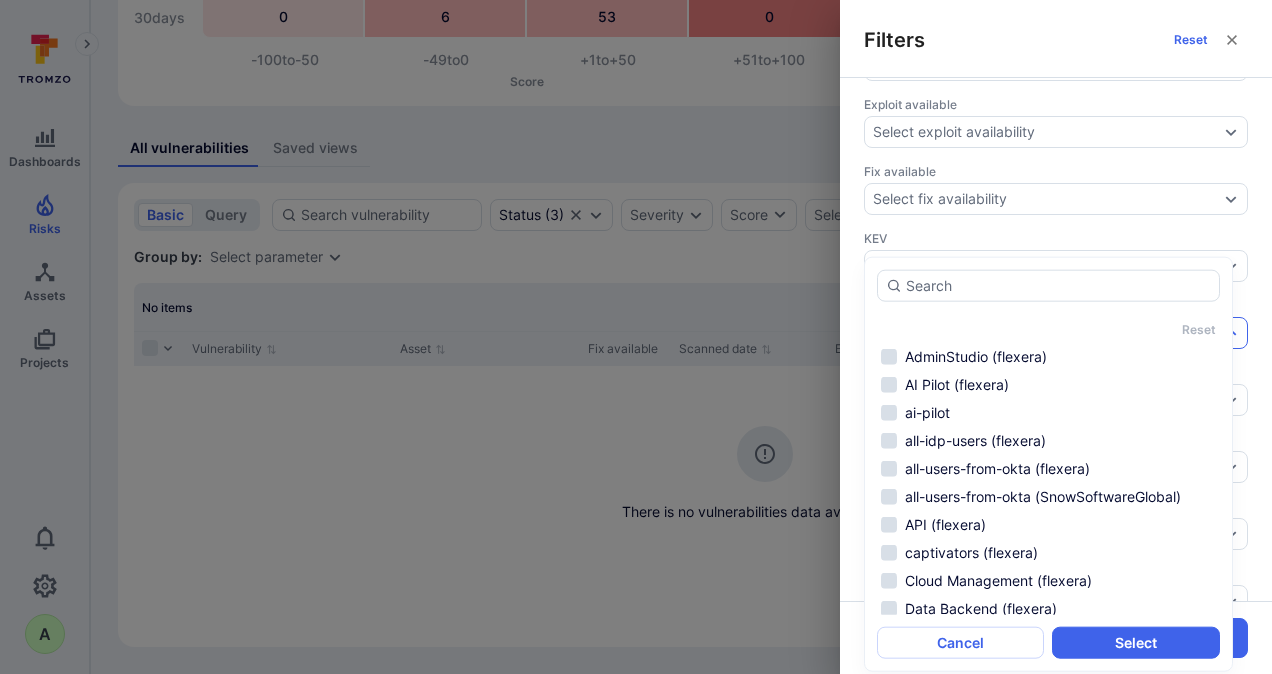 scroll, scrollTop: 62, scrollLeft: 0, axis: vertical 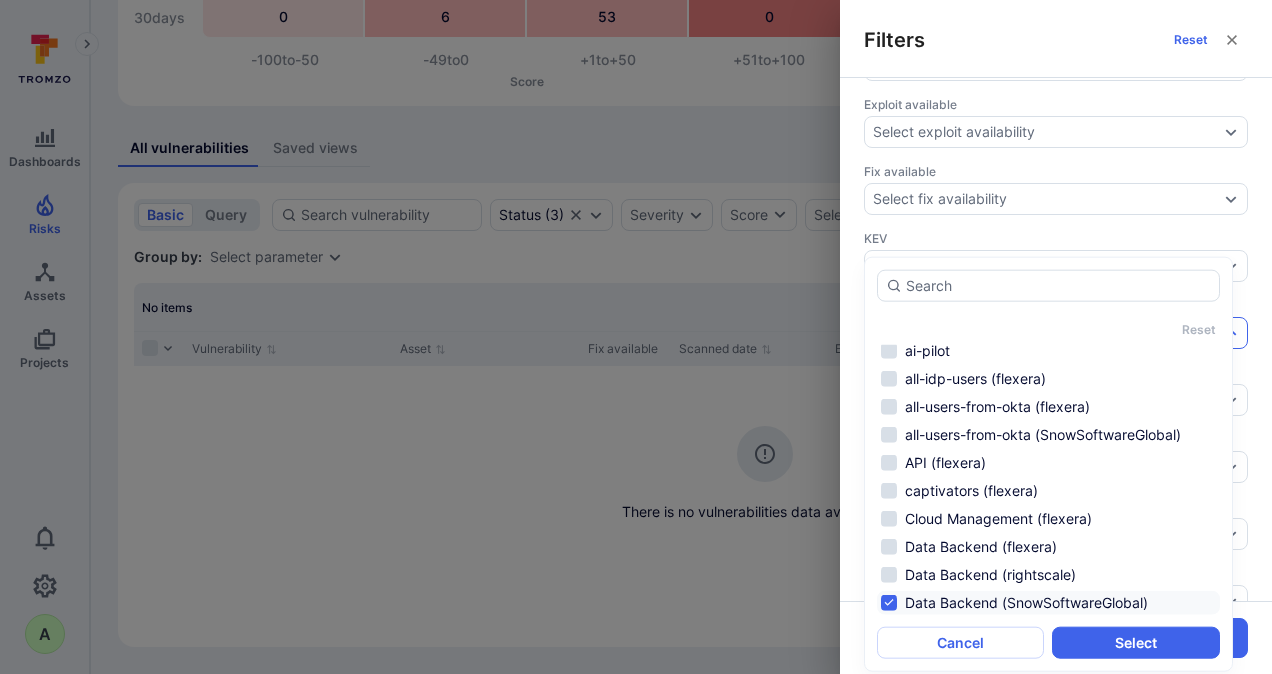 drag, startPoint x: 888, startPoint y: 602, endPoint x: 902, endPoint y: 595, distance: 15.652476 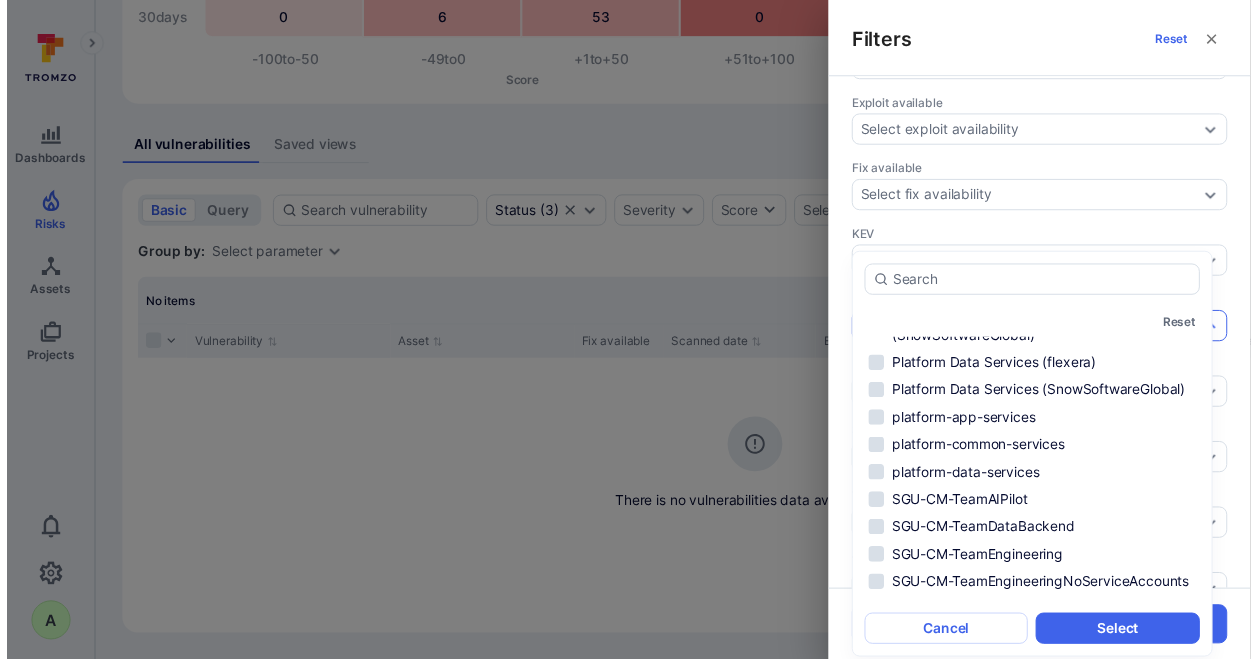 scroll, scrollTop: 1162, scrollLeft: 0, axis: vertical 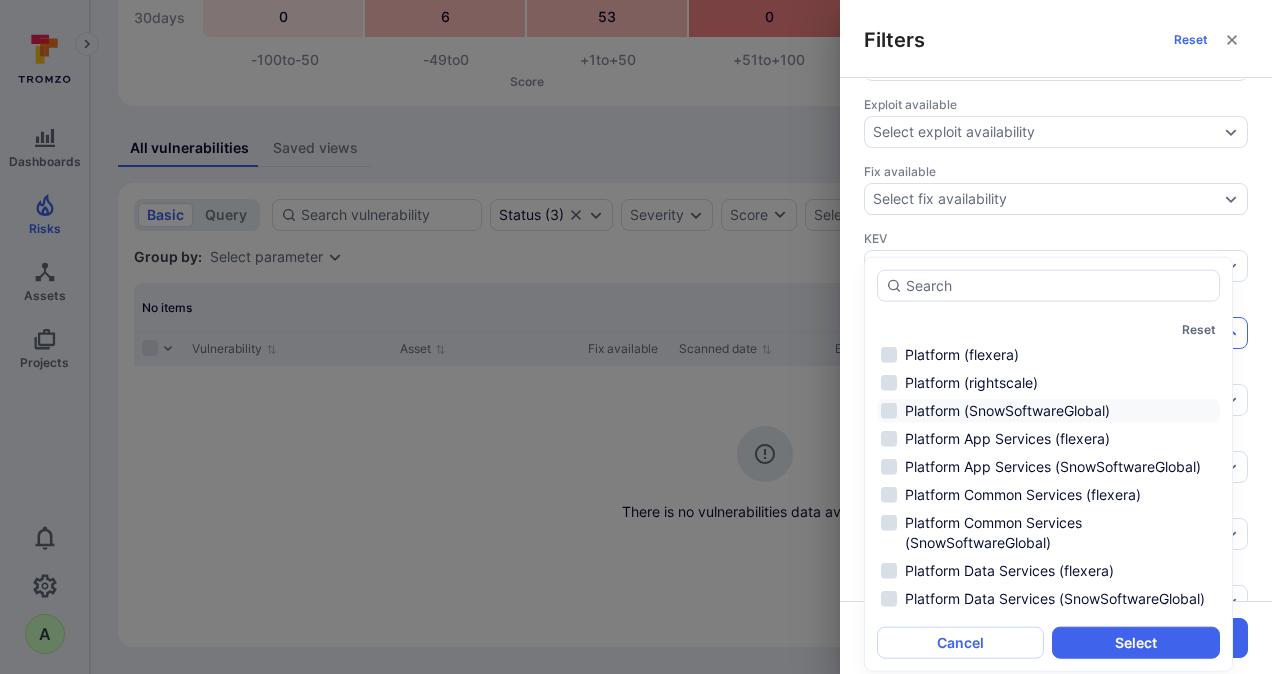 click on "Platform (SnowSoftwareGlobal)" at bounding box center [1048, 411] 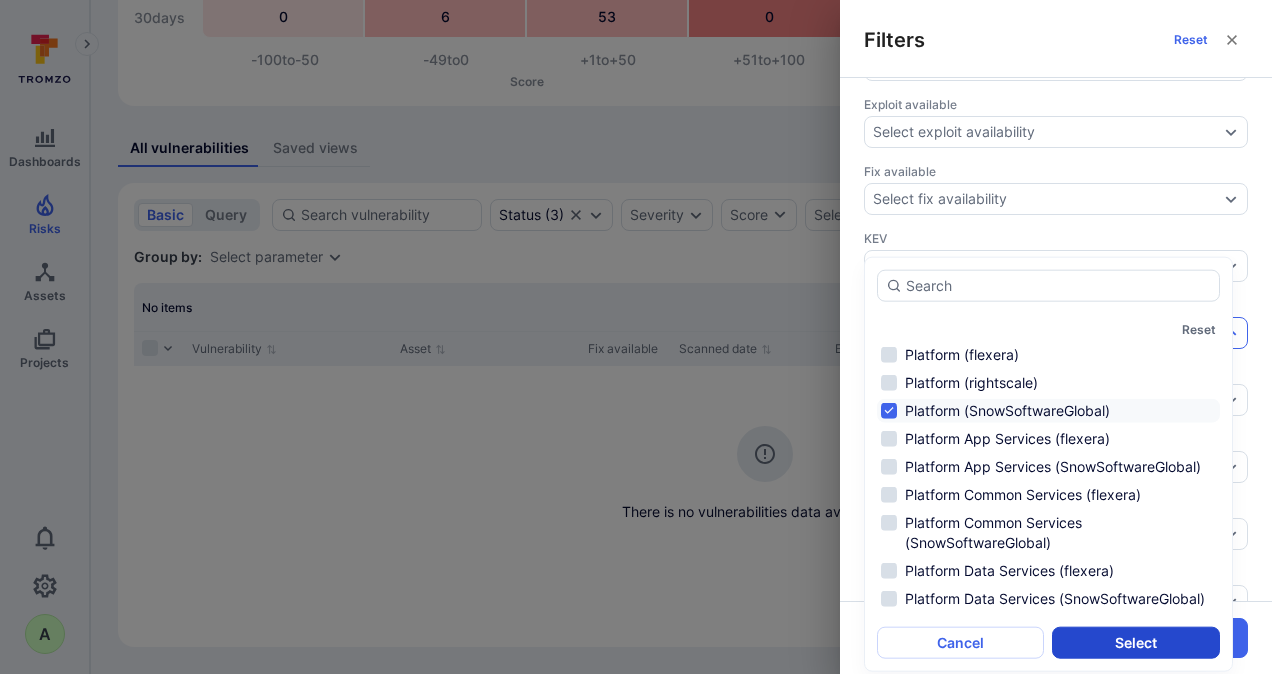 click on "Select" at bounding box center [1135, 642] 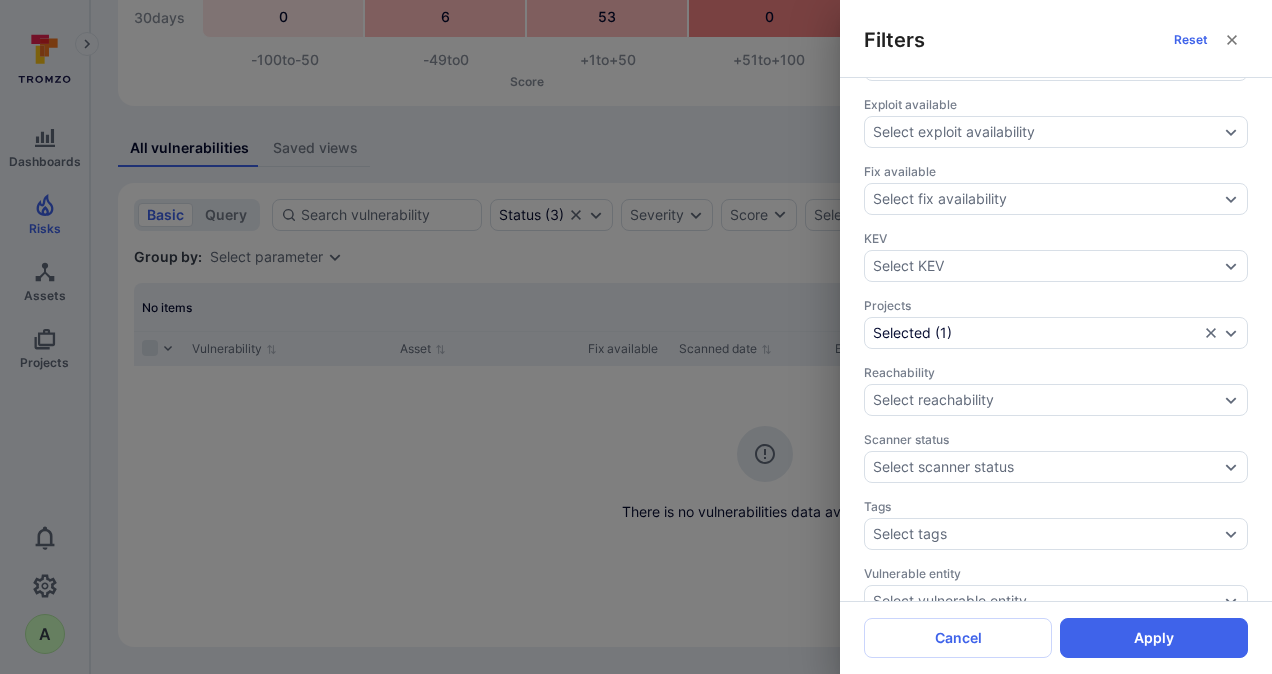 click on "Apply" at bounding box center (1154, 638) 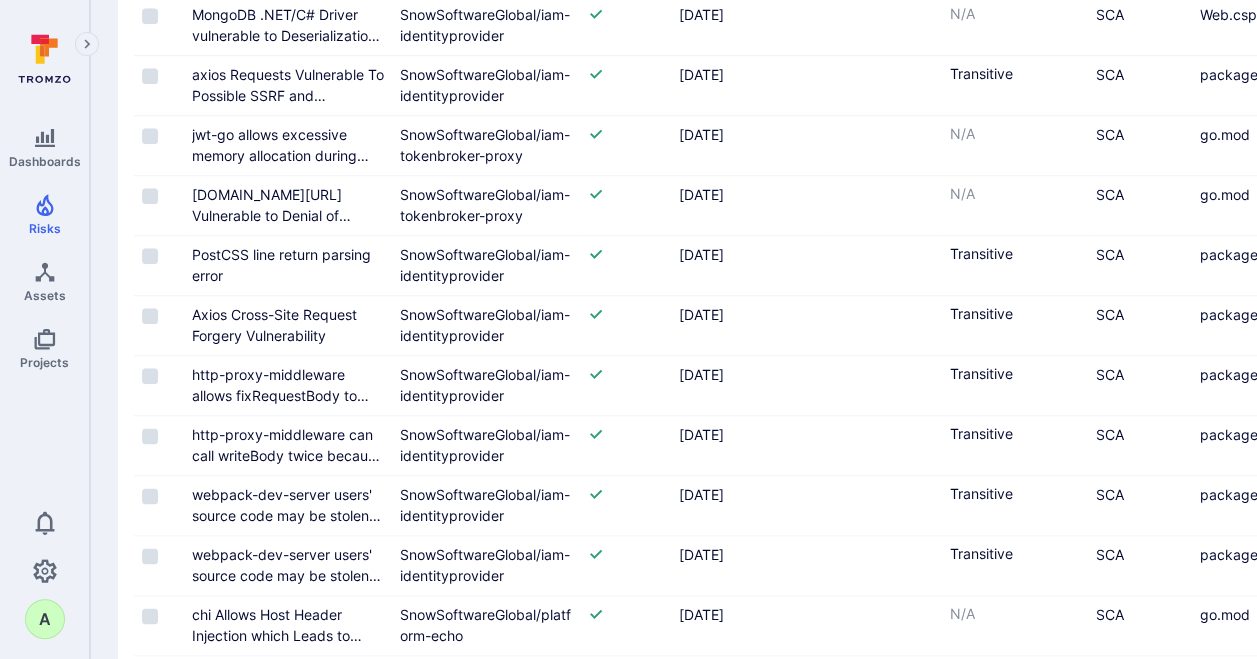 scroll, scrollTop: 1108, scrollLeft: 0, axis: vertical 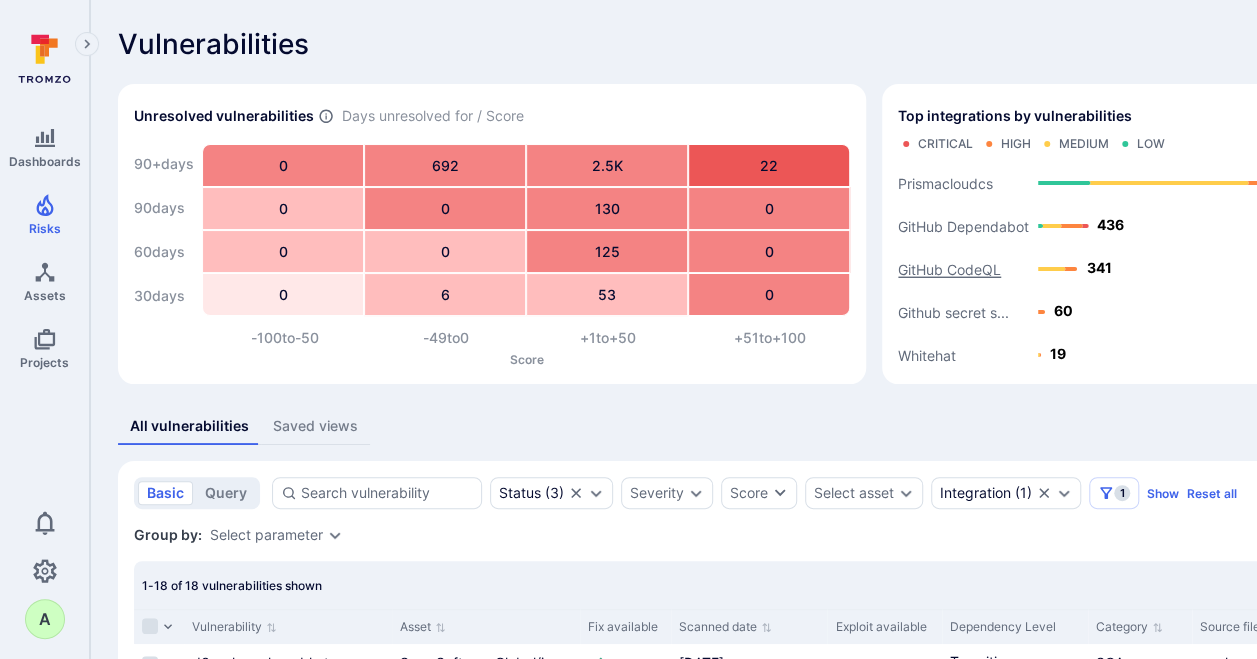 click on "GitHub CodeQL" 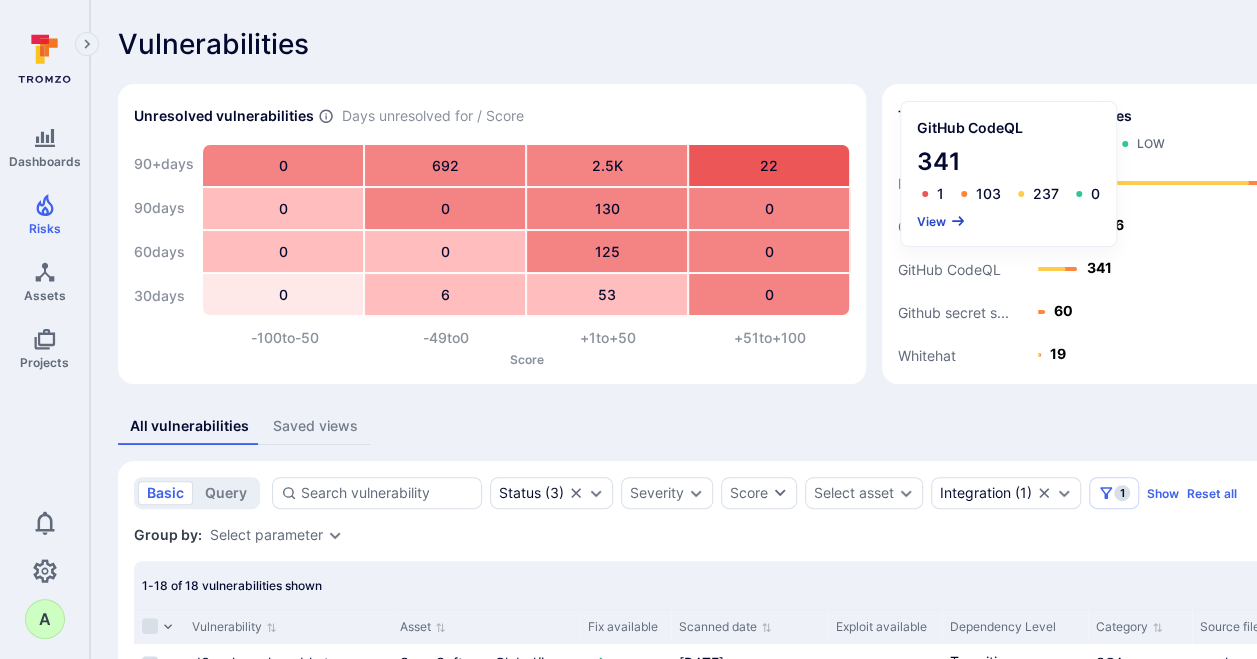 click on "View" at bounding box center (941, 221) 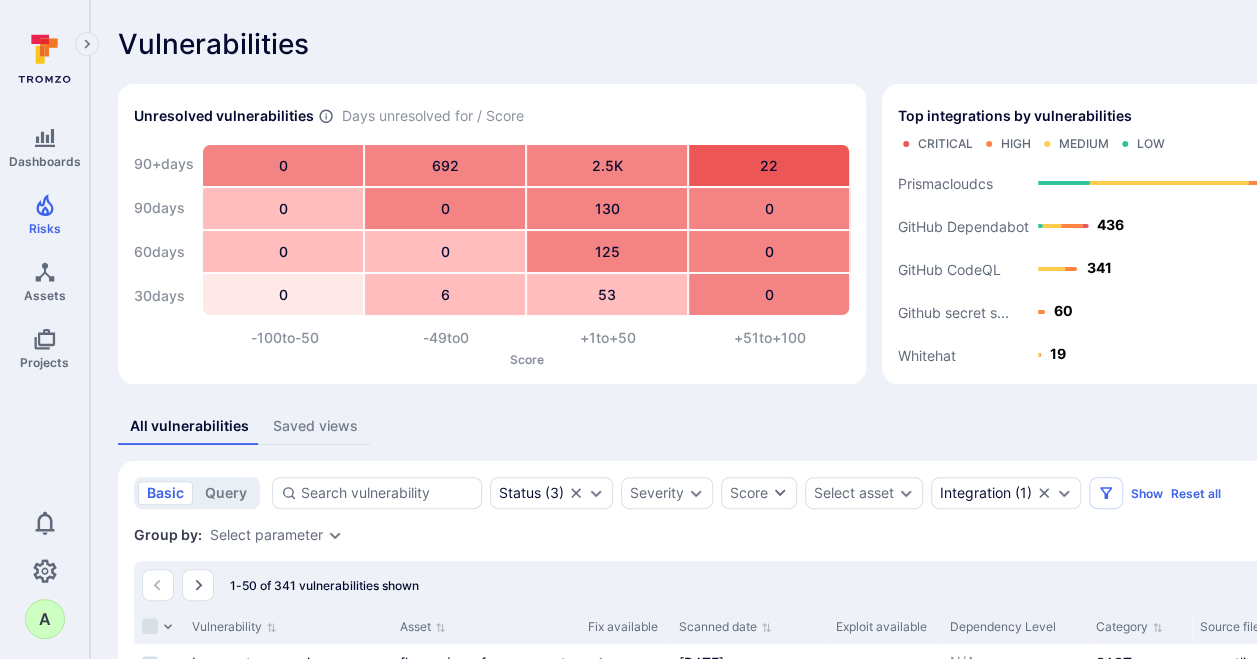 click on "Vulnerabilities Hide overview Unresolved vulnerabilities Days unresolved for / Score 90+  days 90  days 60  days 30  days 0 692 2.5K 22 0 0 130 0 0 0 125 0 0 6 53 0 -100  to  -50 -49  to  0 +1  to  +50 +51  to  +100 Score Top integrations by vulnerabilities Critical High Medium Low Whitehat Github secret s... GitHub CodeQL GitHub Dependabot Prismacloudcs 19 60 341 436 2.57K All vulnerabilities Saved views basic query Status  ( 3 ) Severity Score Select asset Integration  ( 1 ) Show Reset all Save view Status : in process open triaged Integration : GitHub CodeQL Group by: Select parameter 1-50 of 341 vulnerabilities shown Vulnerability Asset Fix available Scanned date Exploit available Dependency Level Category Source filename   Incorrect conversion between integer types flexera/poc-fnmea-agent [DATE] N/A SAST reportline.go Incorrect conversion between integer types flexera/poc-fnmea-agent [DATE] N/A SAST reportline.go Incorrect conversion between integer types flexera/poc-fnmea-agent [DATE] N/A" at bounding box center [765, 1864] 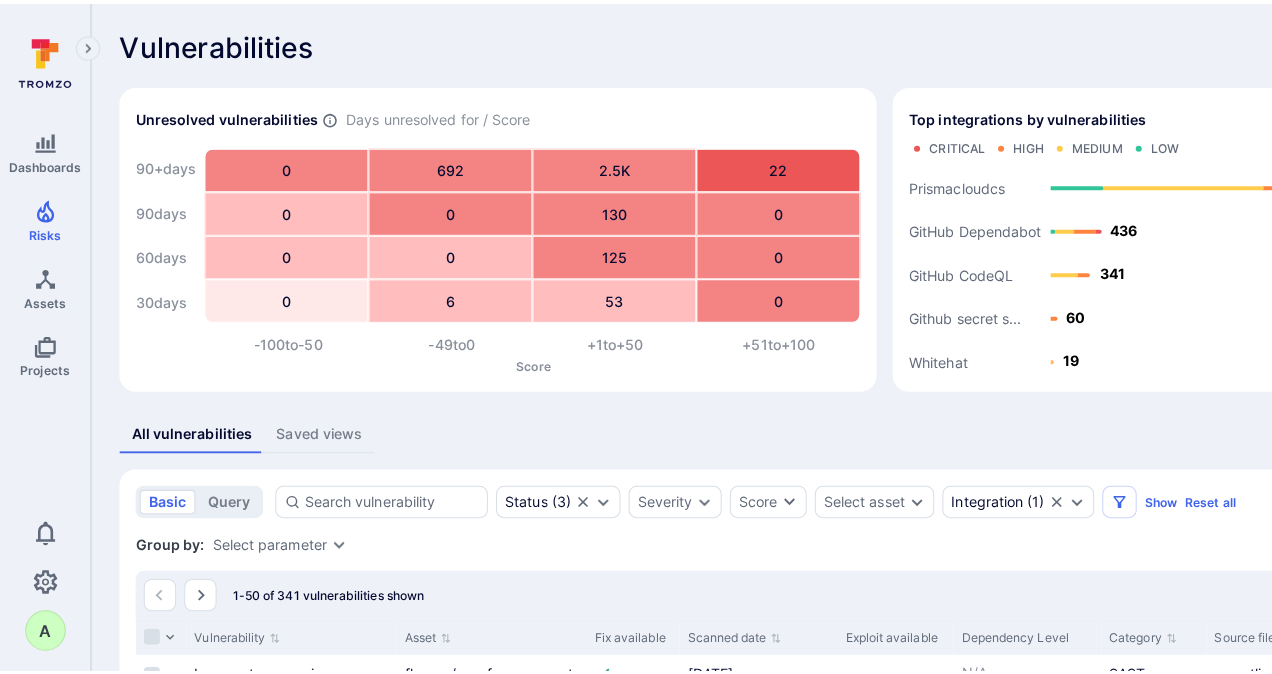 scroll, scrollTop: 0, scrollLeft: 0, axis: both 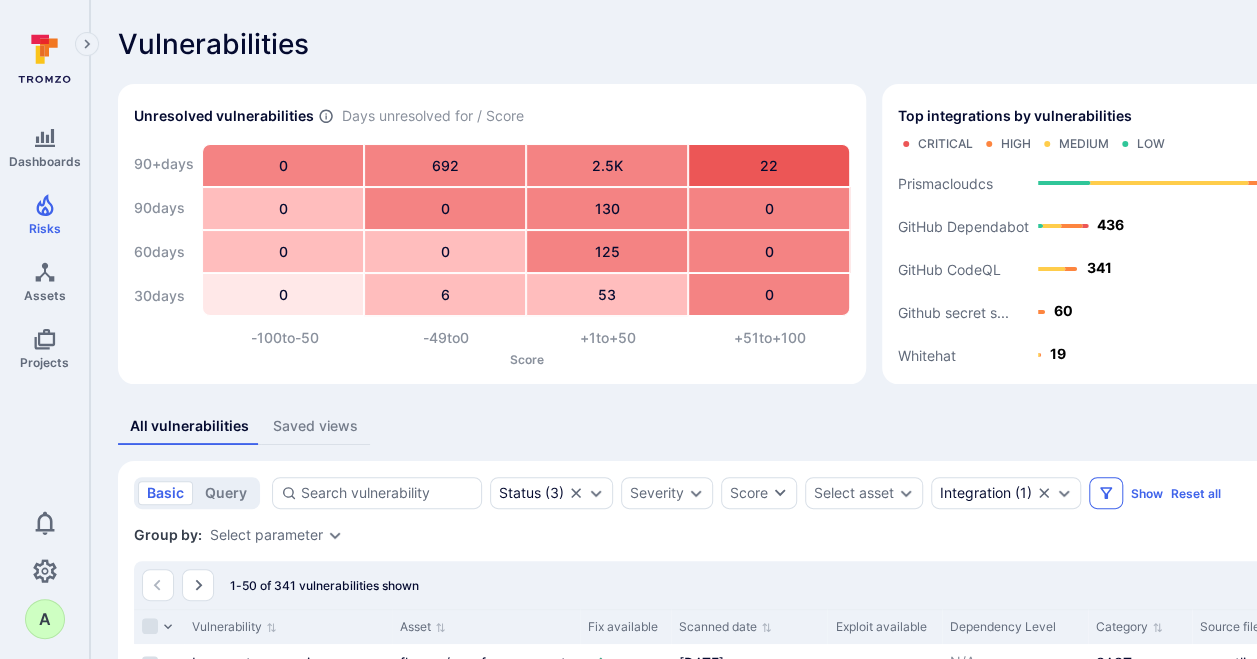 click 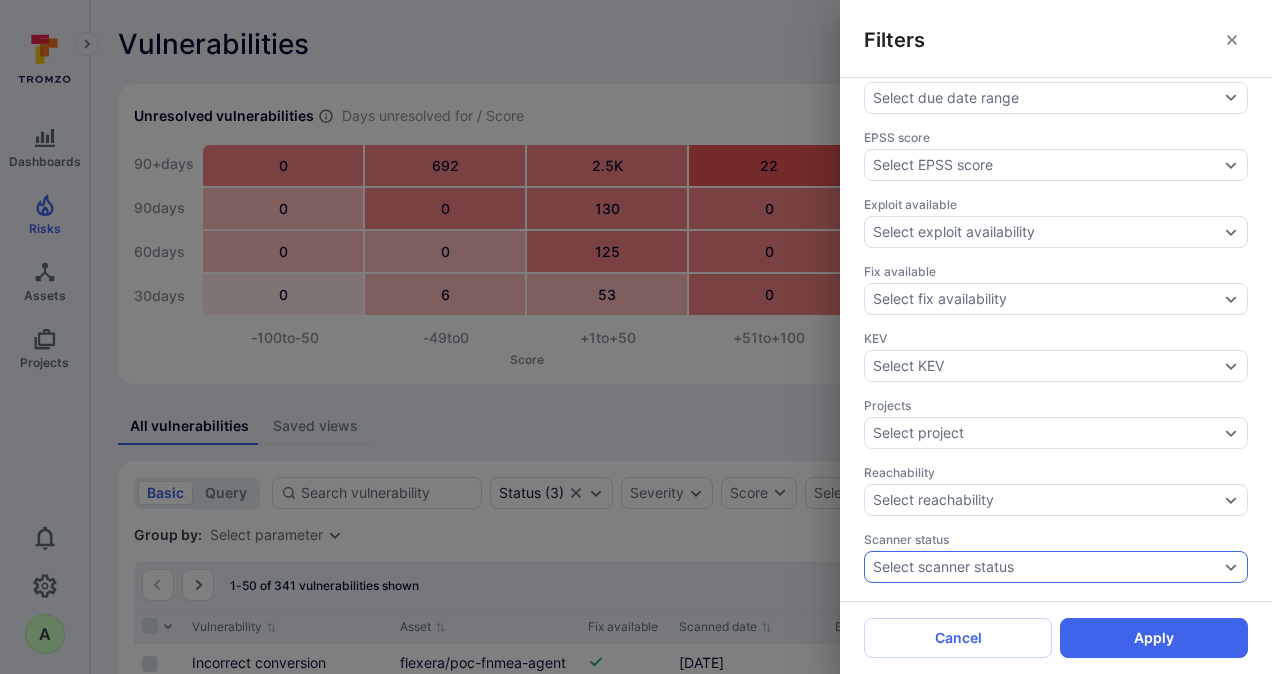 scroll, scrollTop: 600, scrollLeft: 0, axis: vertical 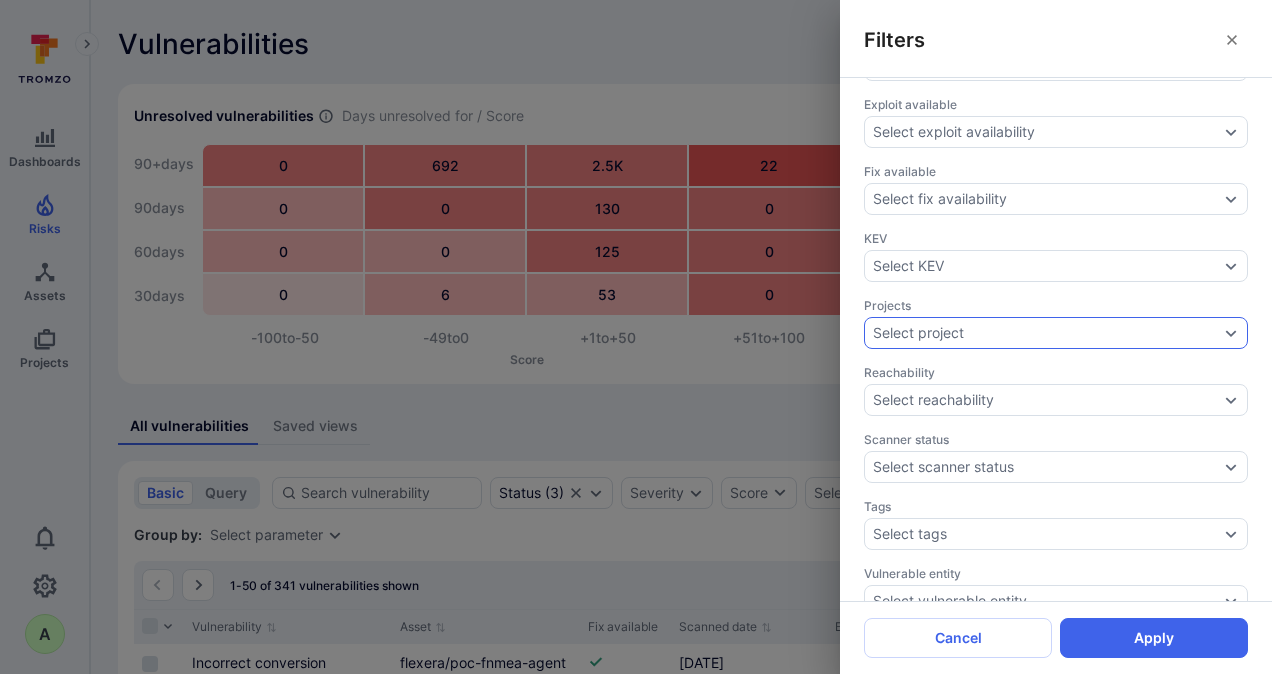 click on "Select project" at bounding box center [1056, 333] 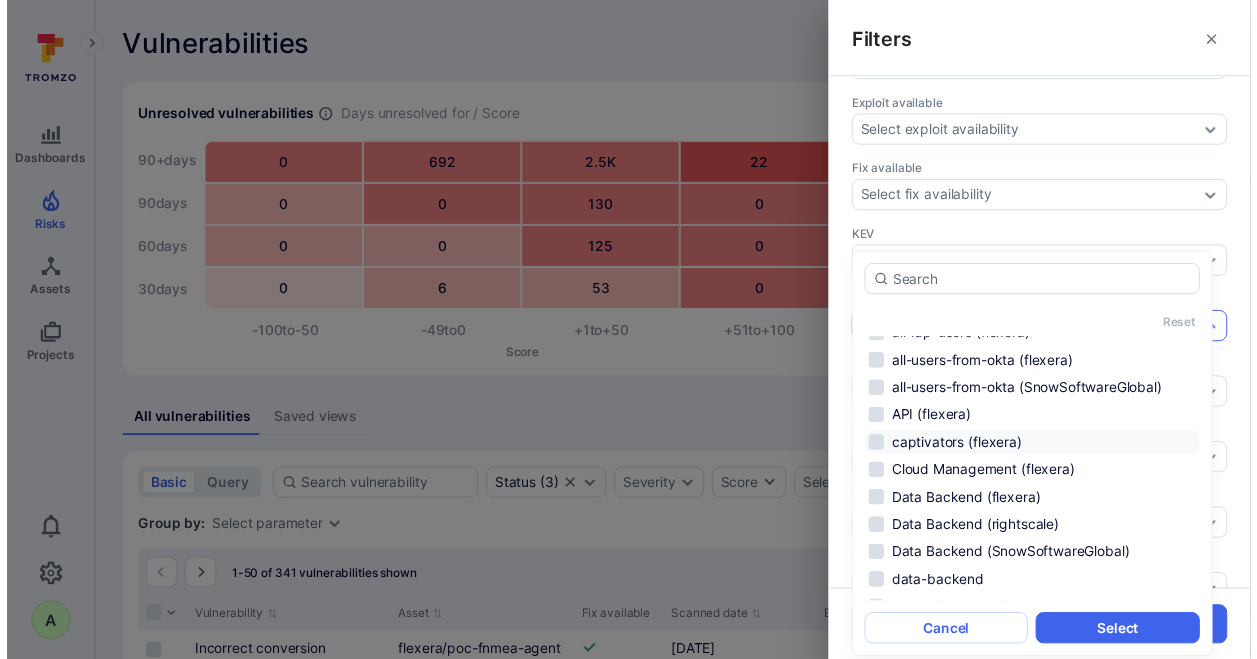 scroll, scrollTop: 200, scrollLeft: 0, axis: vertical 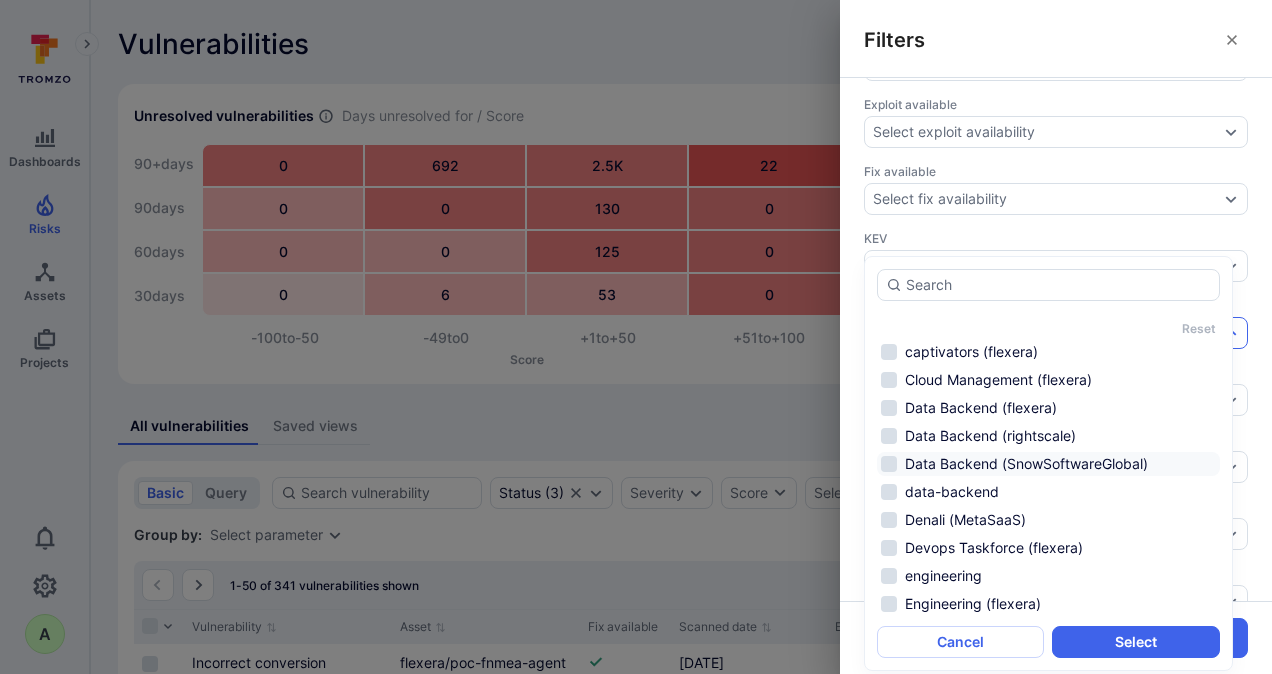 click on "Data Backend (SnowSoftwareGlobal)" at bounding box center (1048, 464) 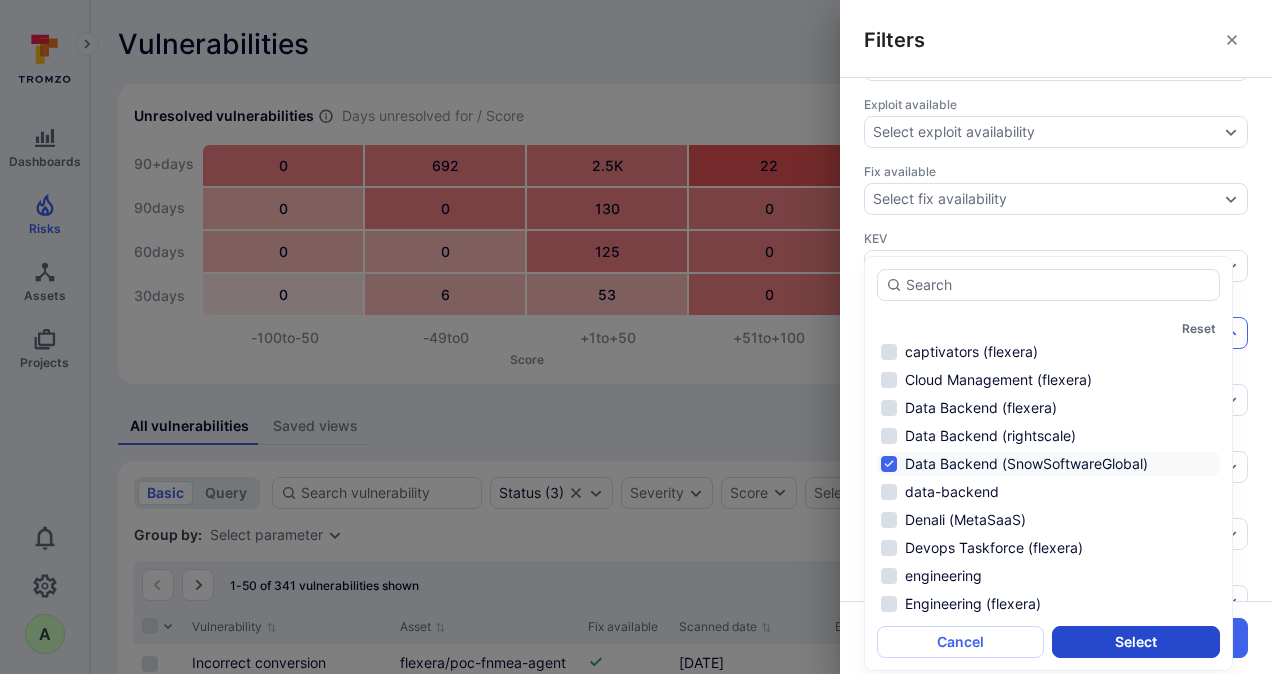 click on "Select" at bounding box center (1135, 642) 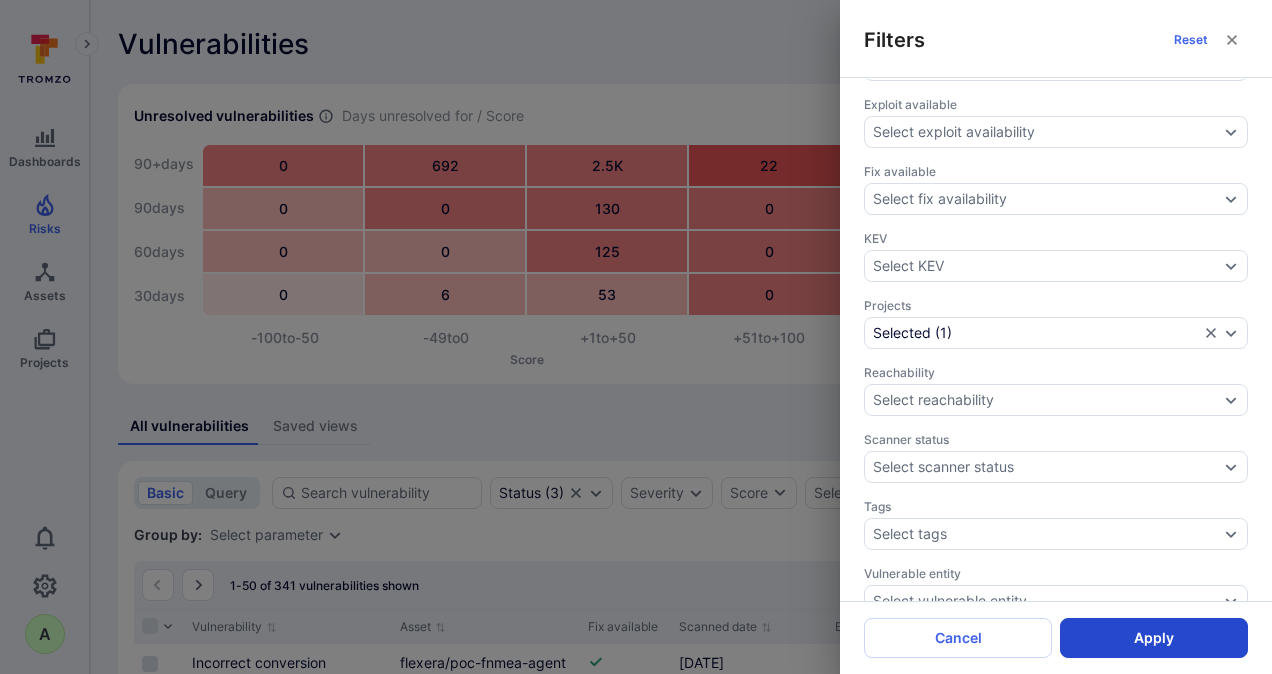 click on "Apply" at bounding box center (1154, 638) 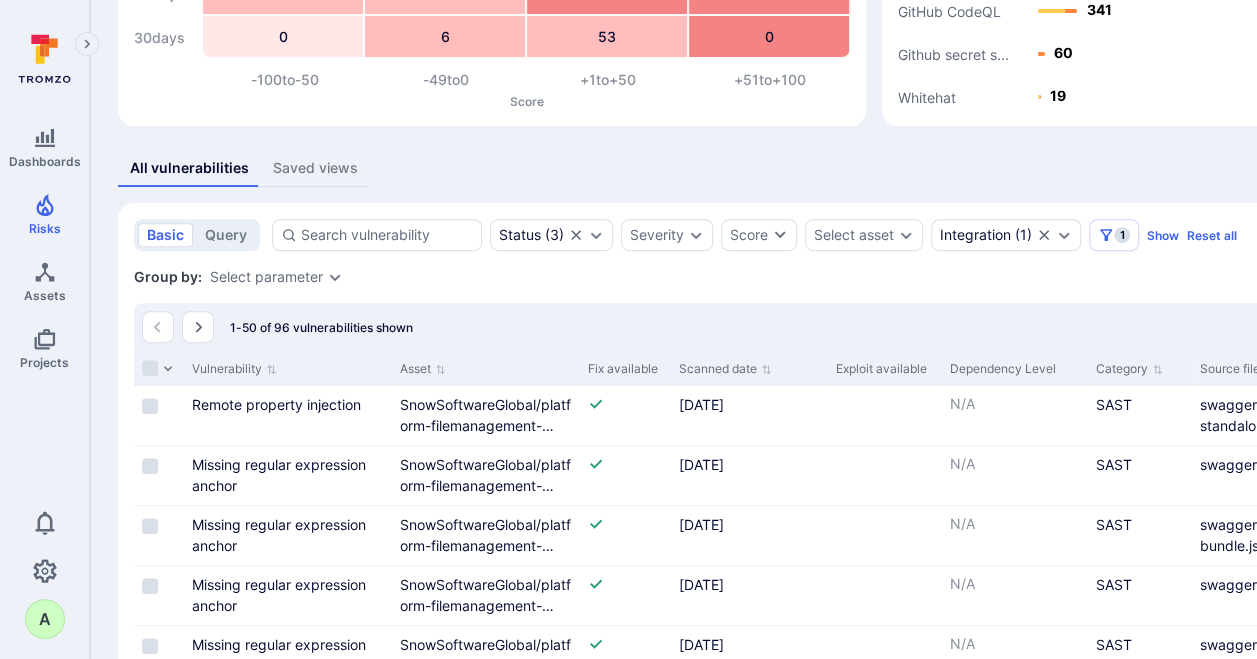 scroll, scrollTop: 300, scrollLeft: 0, axis: vertical 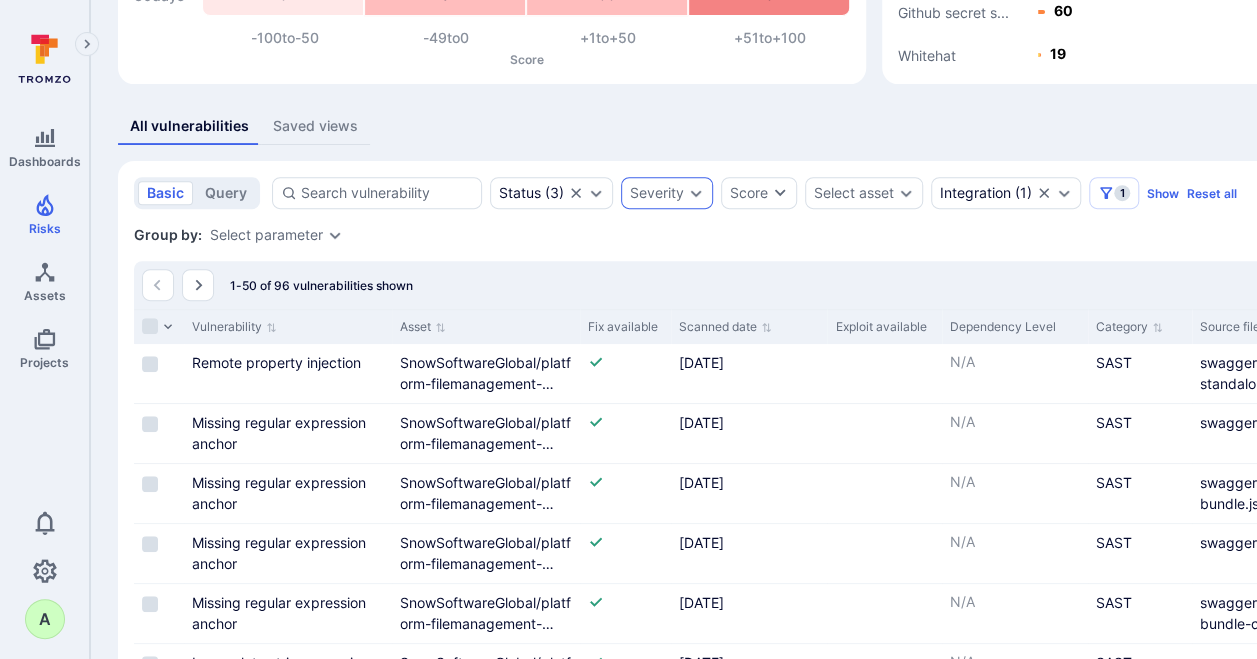 click on "Severity" at bounding box center [657, 193] 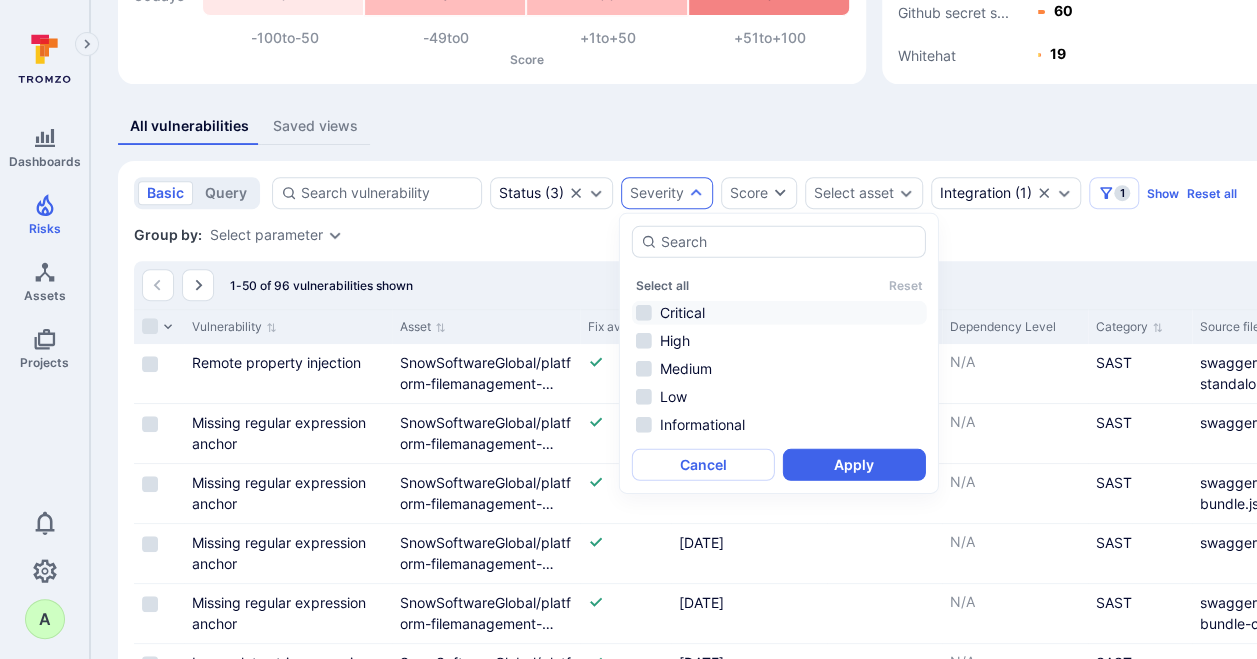 click on "Critical" at bounding box center (779, 313) 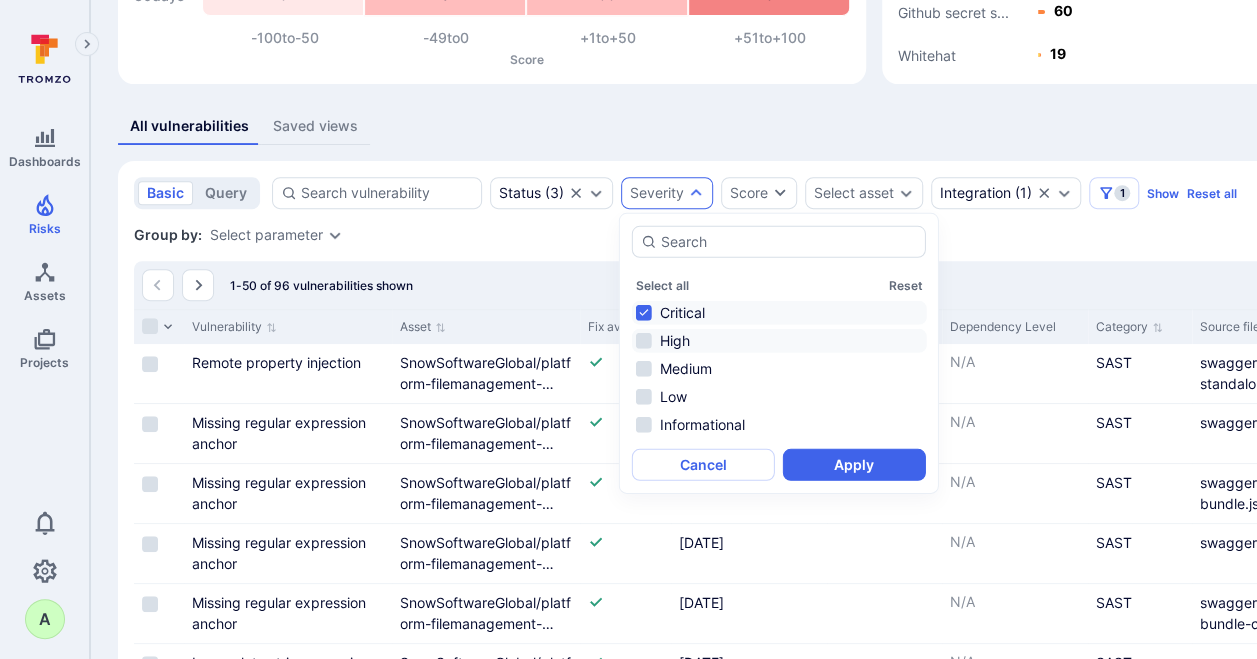 click on "High" at bounding box center [779, 341] 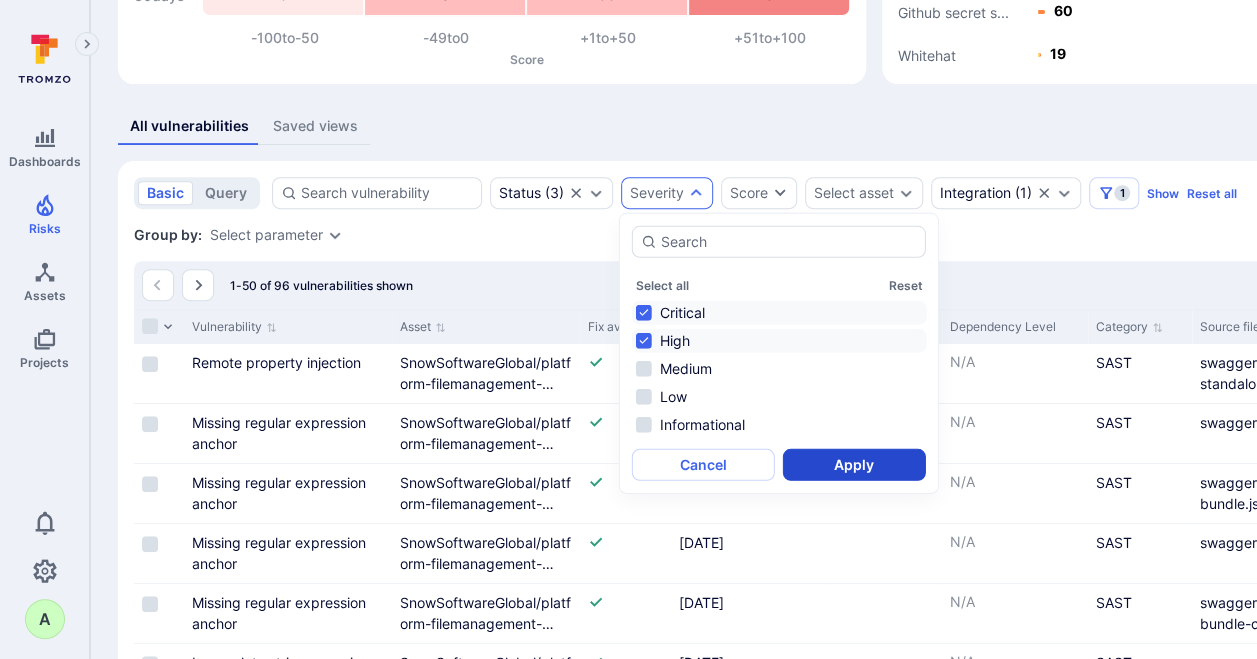 click on "Apply" at bounding box center (854, 465) 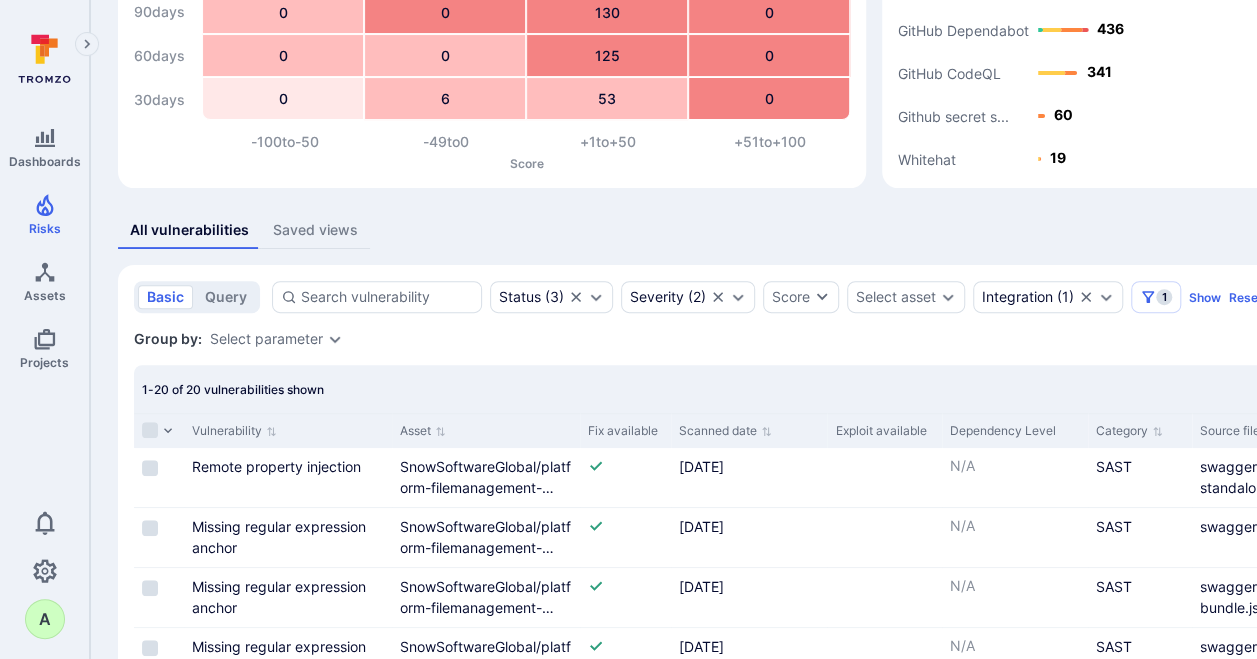 scroll, scrollTop: 128, scrollLeft: 0, axis: vertical 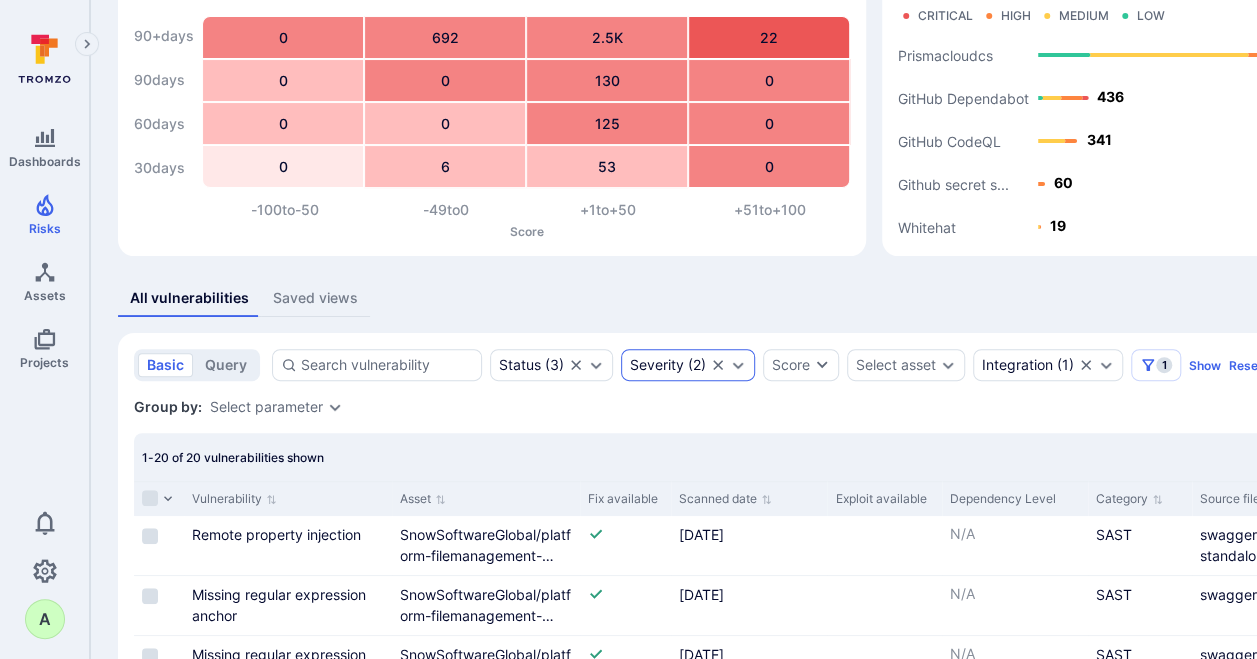 click 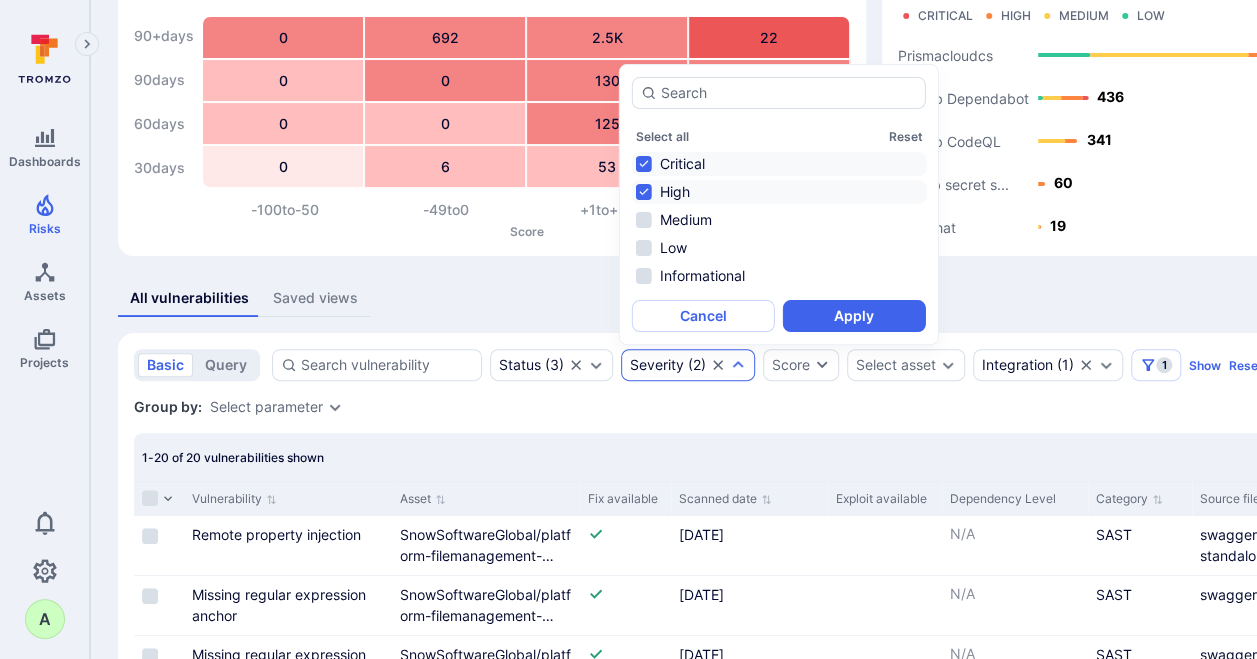click on "High" at bounding box center (779, 192) 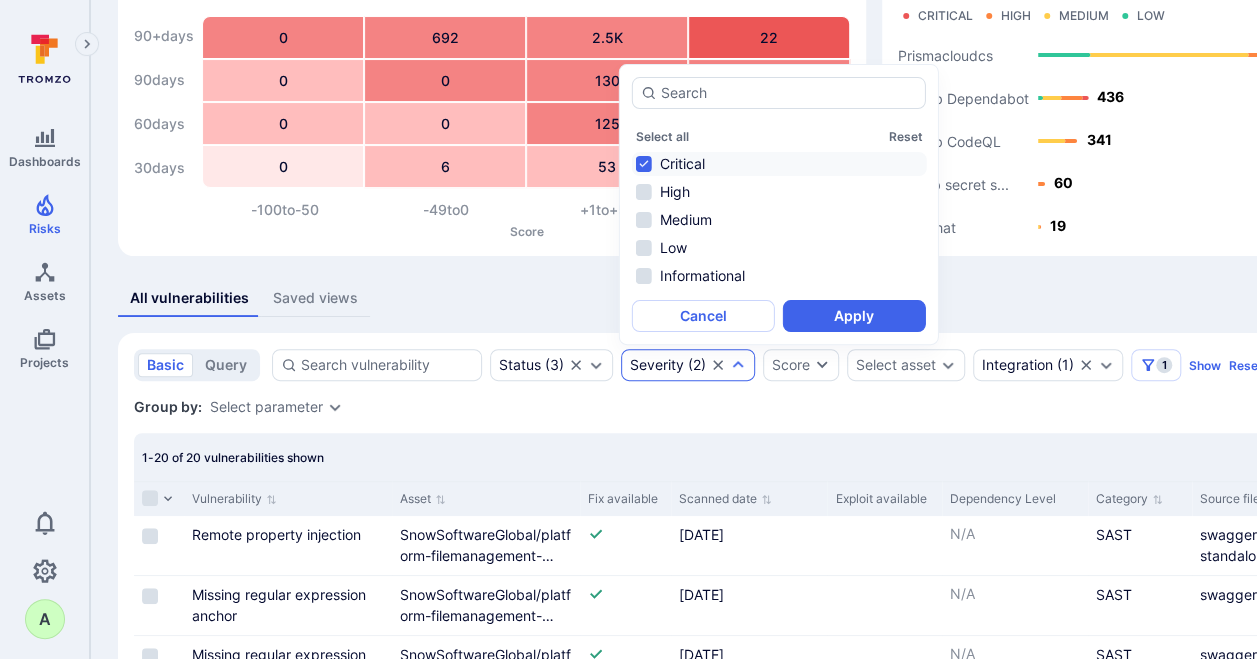 click on "Critical" at bounding box center [779, 164] 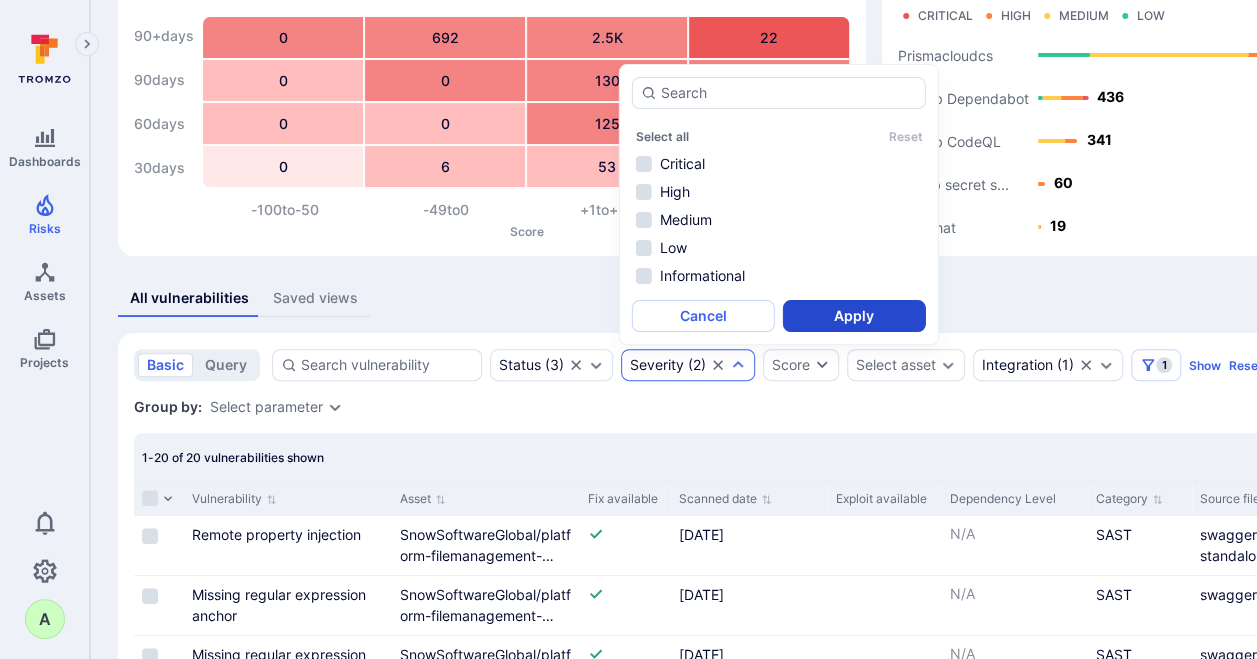 click on "Apply" at bounding box center (854, 316) 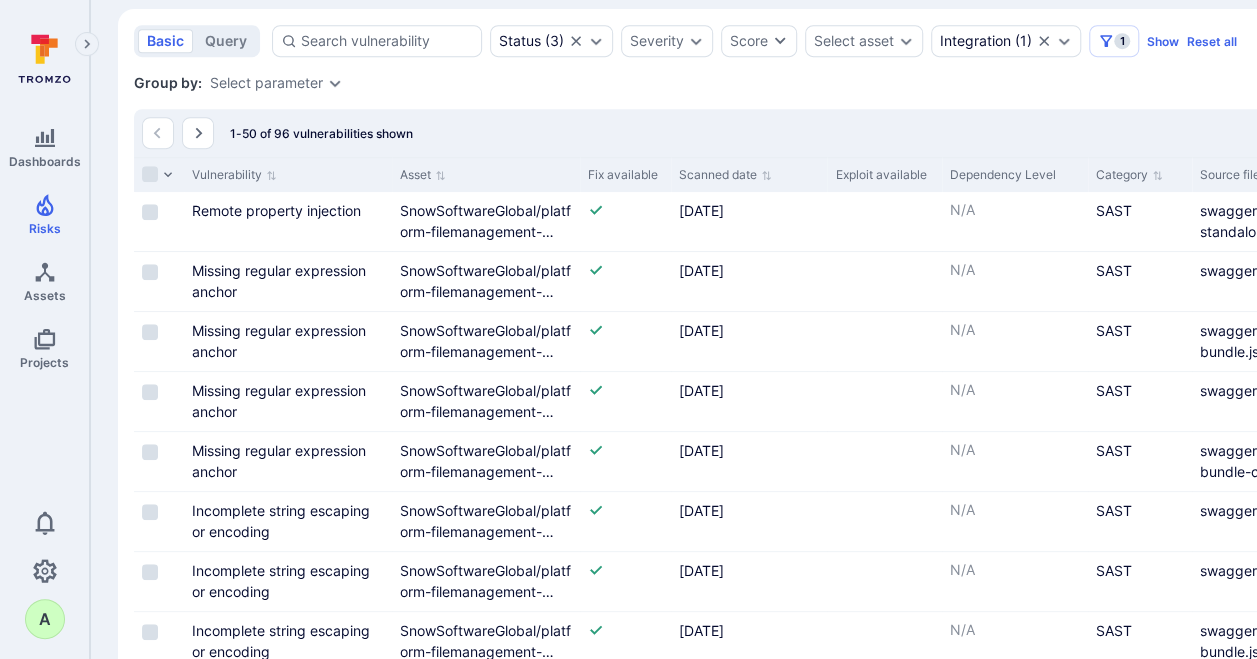 scroll, scrollTop: 528, scrollLeft: 0, axis: vertical 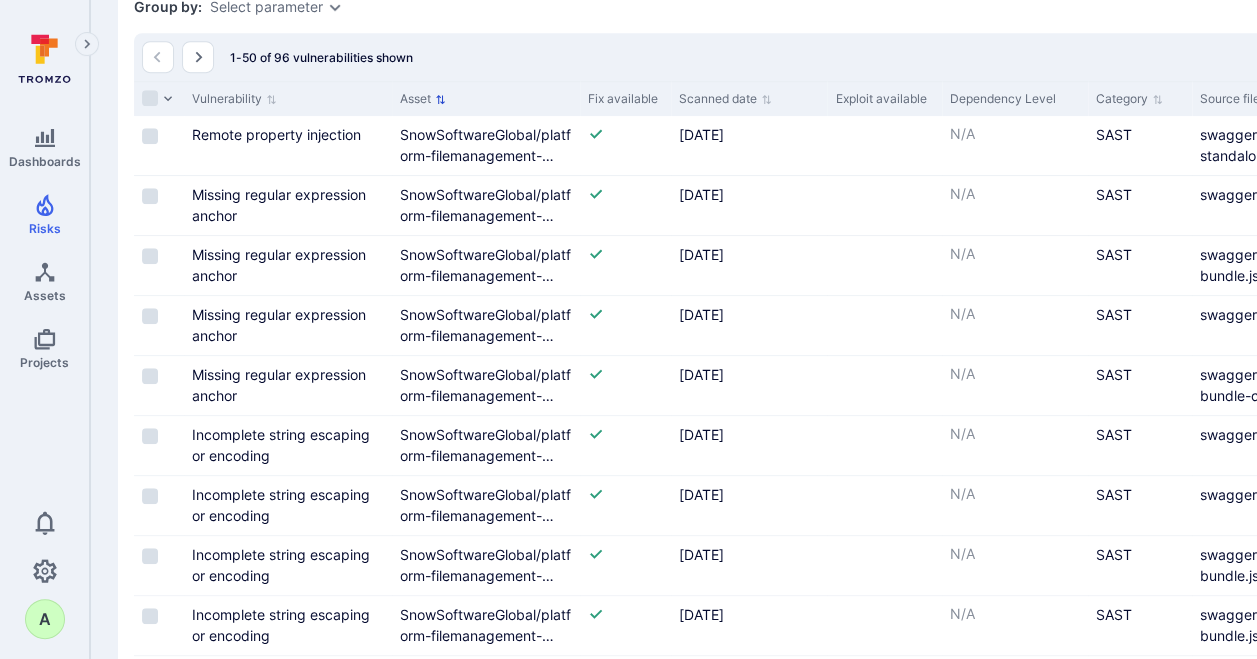 click 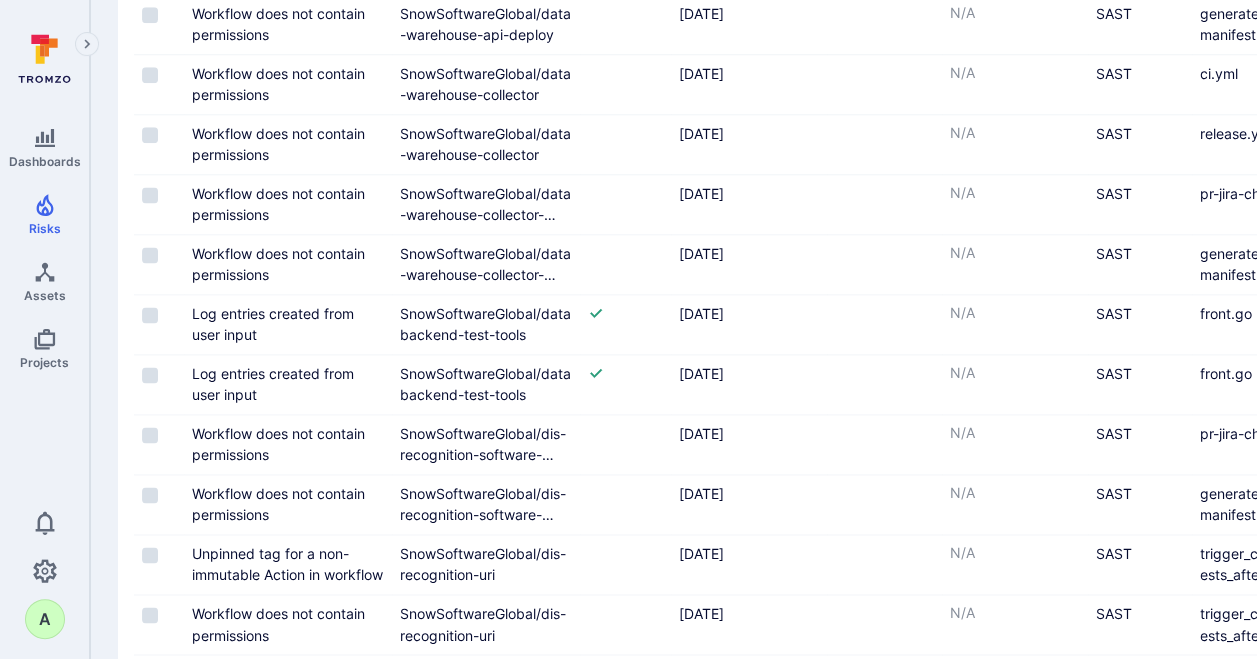scroll, scrollTop: 968, scrollLeft: 0, axis: vertical 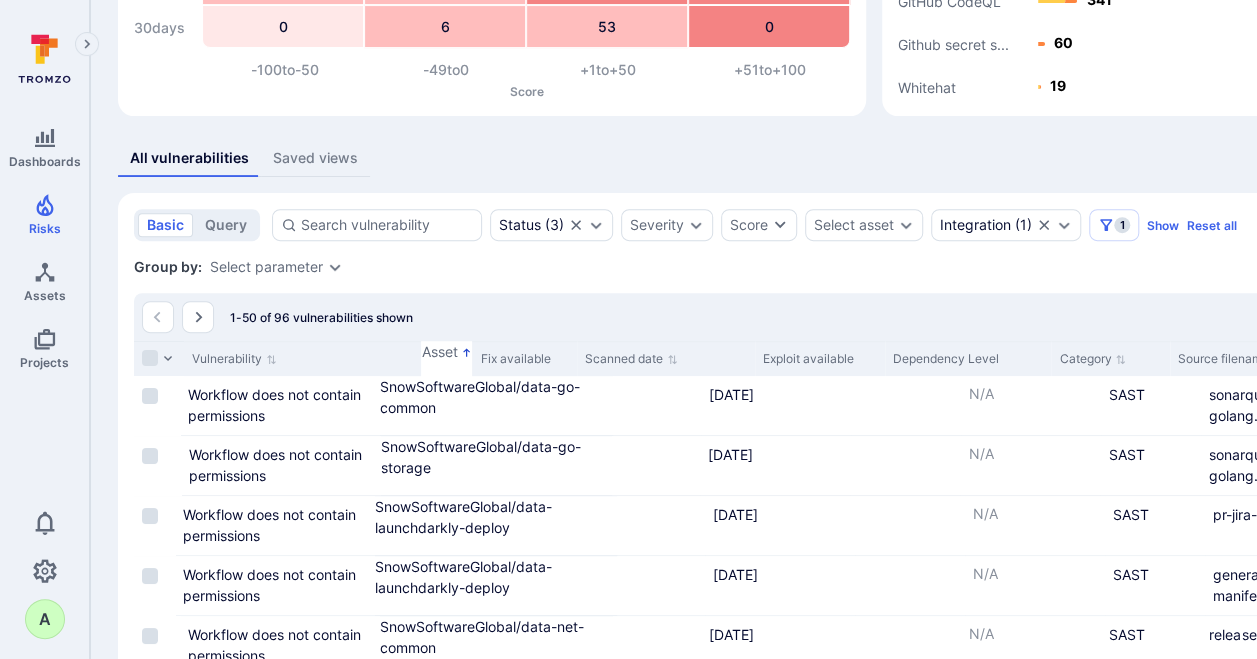 drag, startPoint x: 575, startPoint y: 362, endPoint x: 727, endPoint y: 360, distance: 152.01315 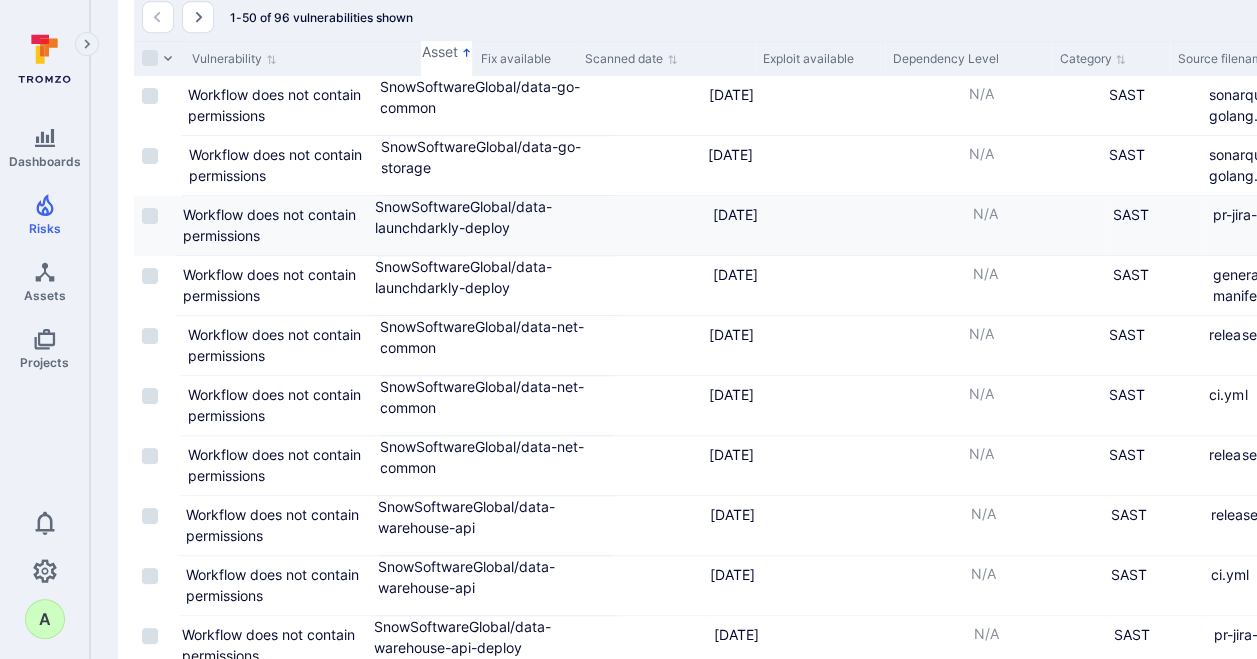 scroll, scrollTop: 368, scrollLeft: 0, axis: vertical 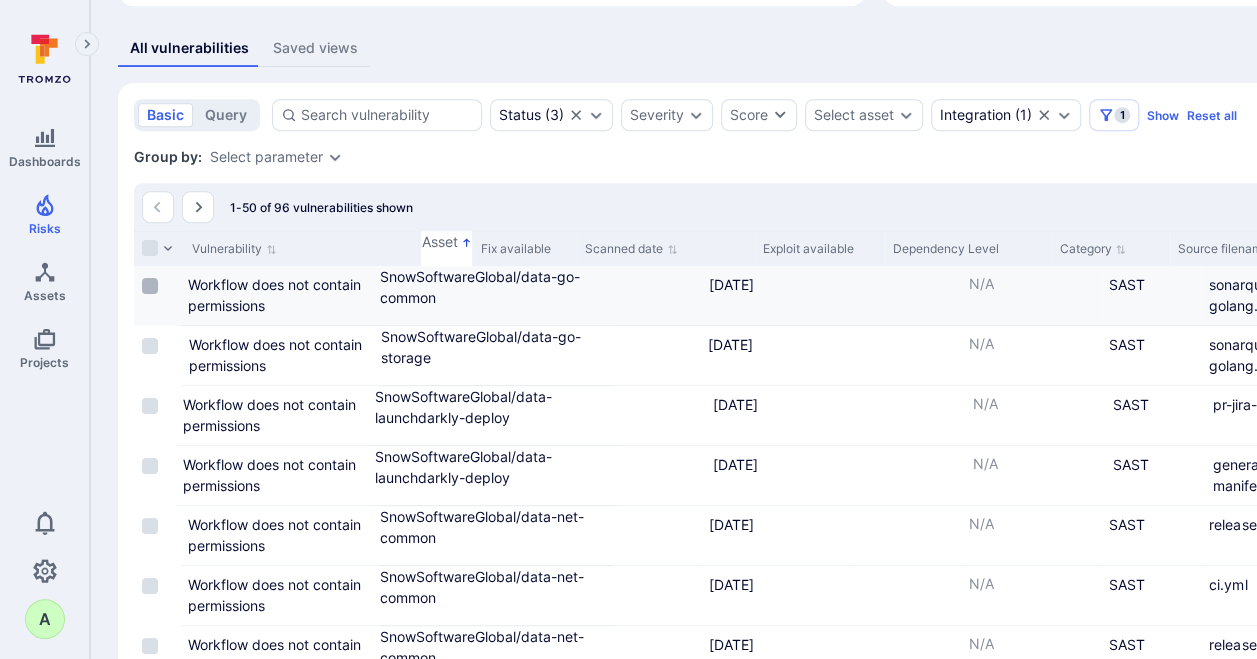 click at bounding box center [150, 286] 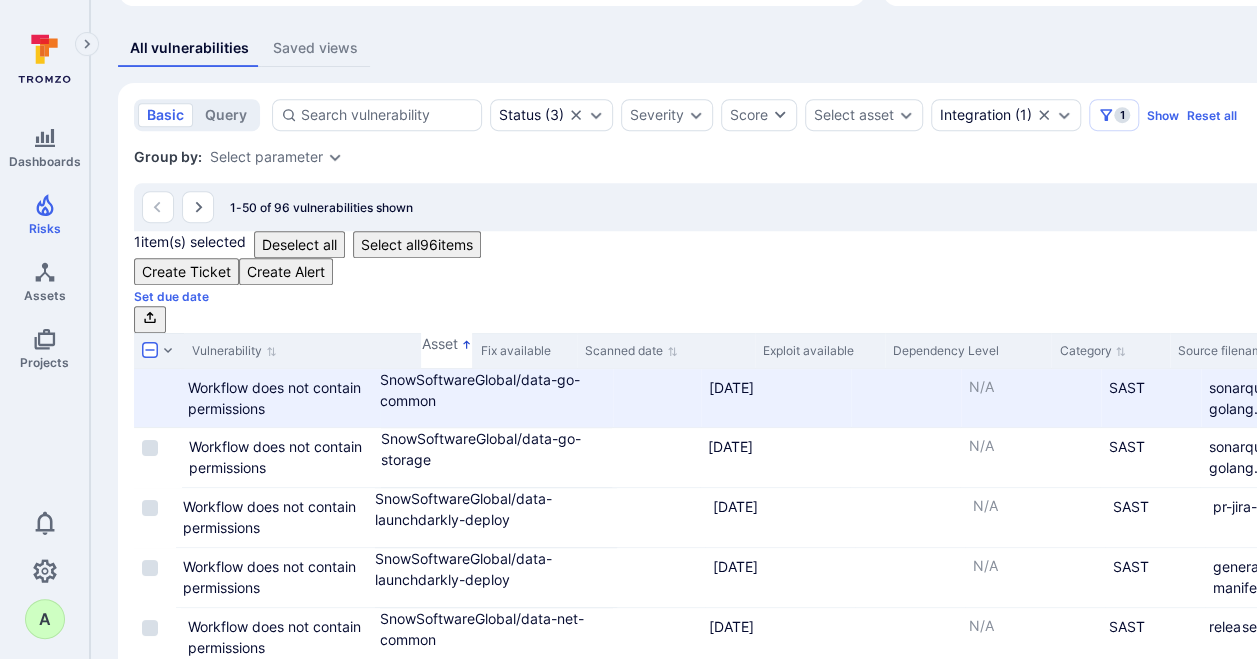 scroll, scrollTop: 378, scrollLeft: 183, axis: both 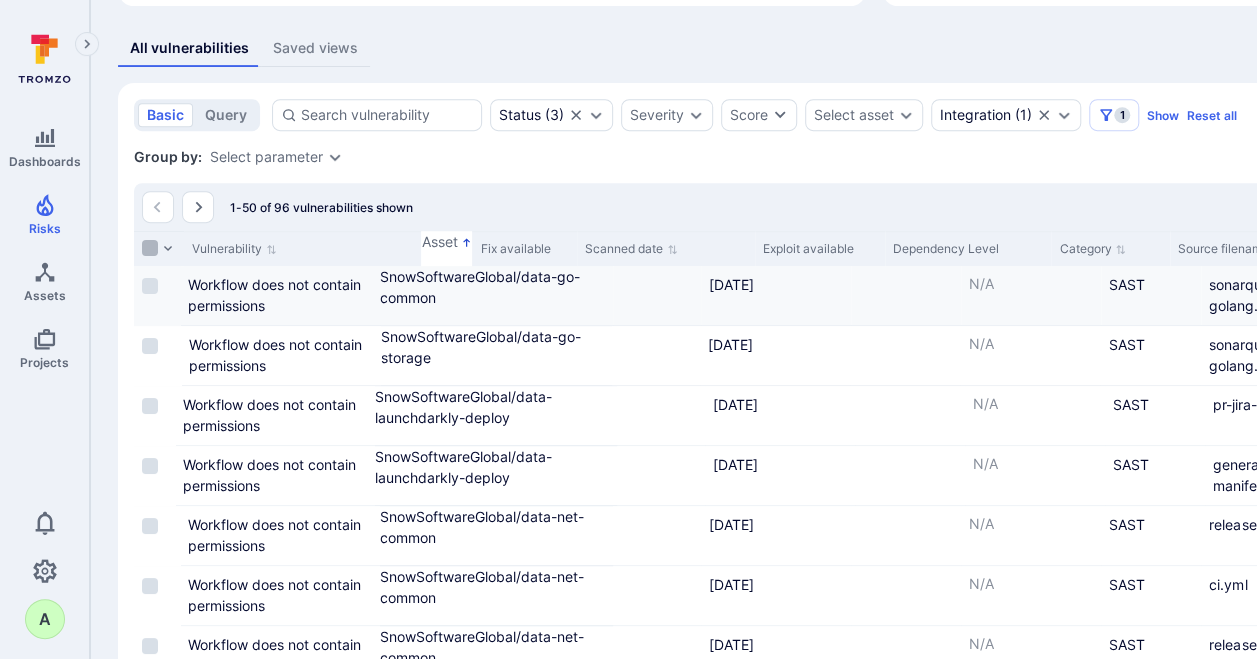 click at bounding box center [150, 248] 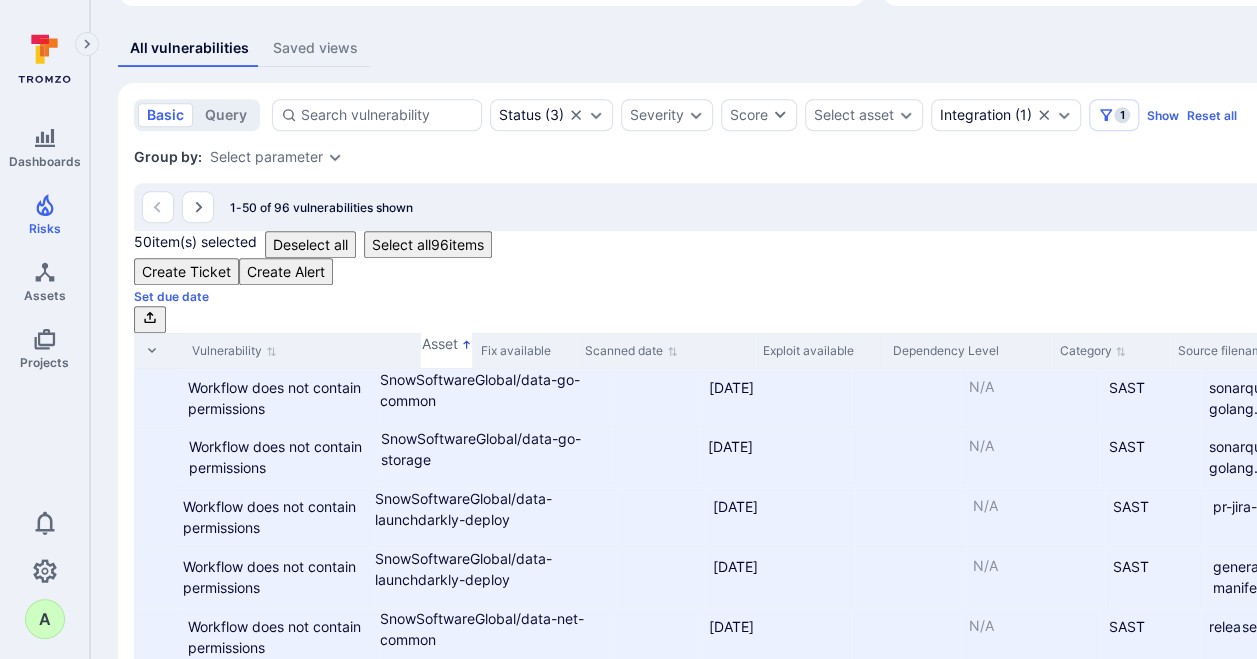 click on "Select all  96  items" at bounding box center [428, 244] 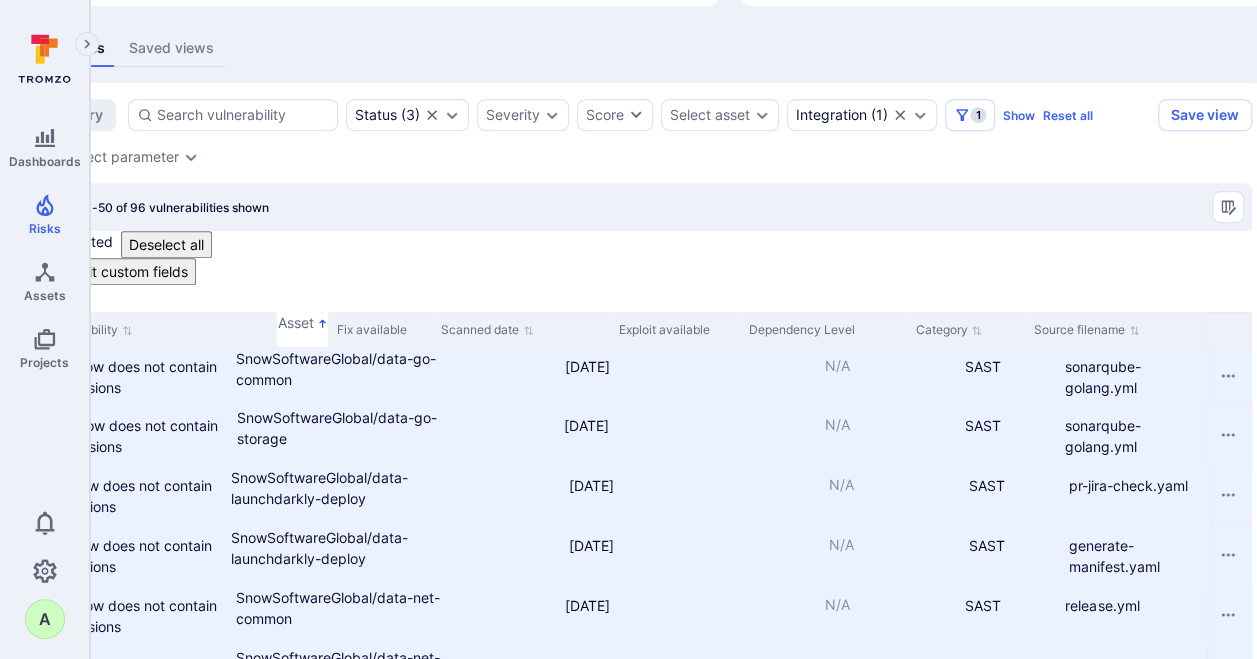 scroll, scrollTop: 378, scrollLeft: 183, axis: both 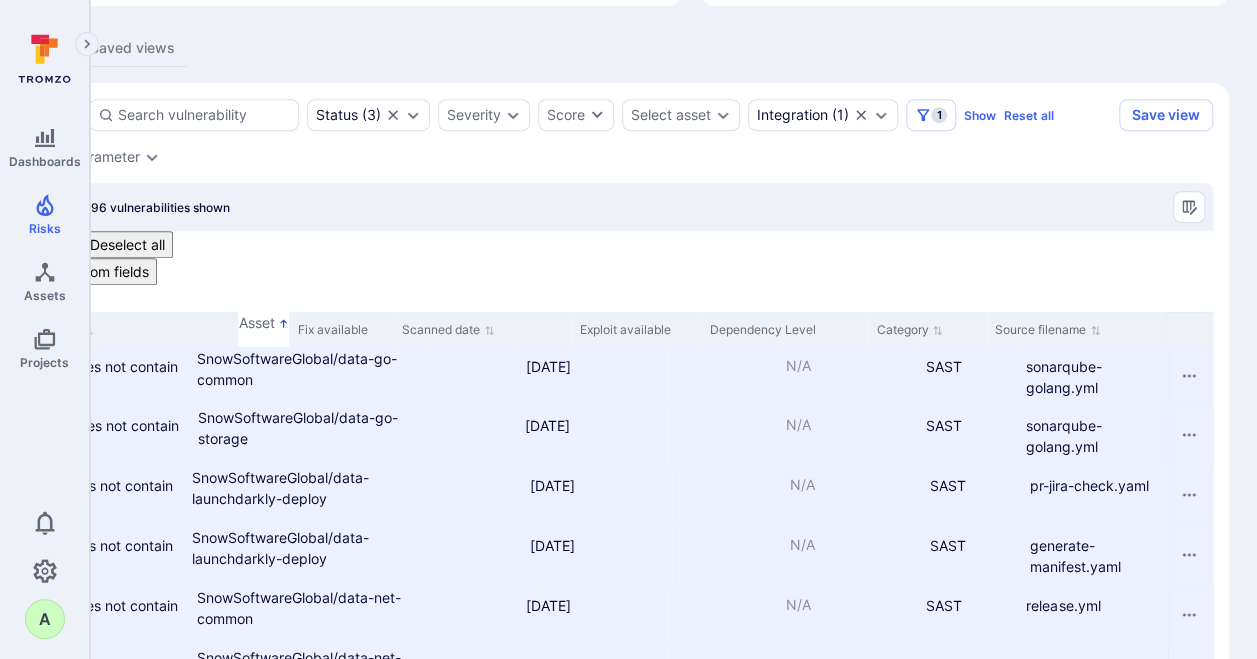 click 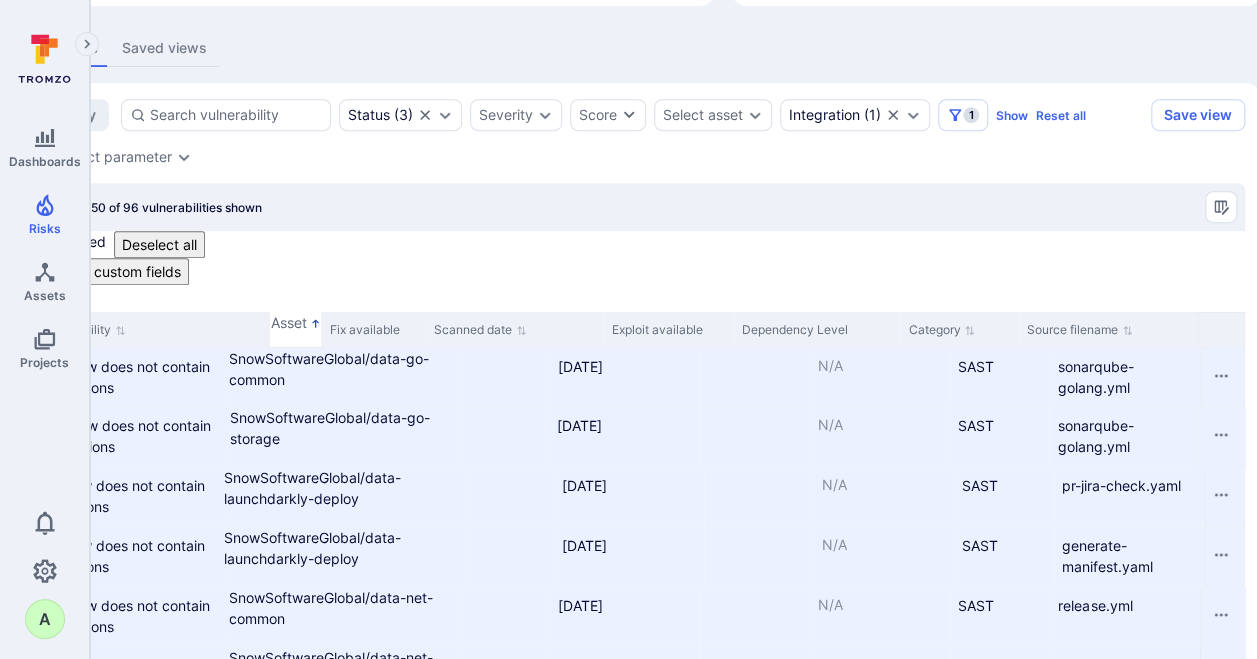 scroll, scrollTop: 378, scrollLeft: 183, axis: both 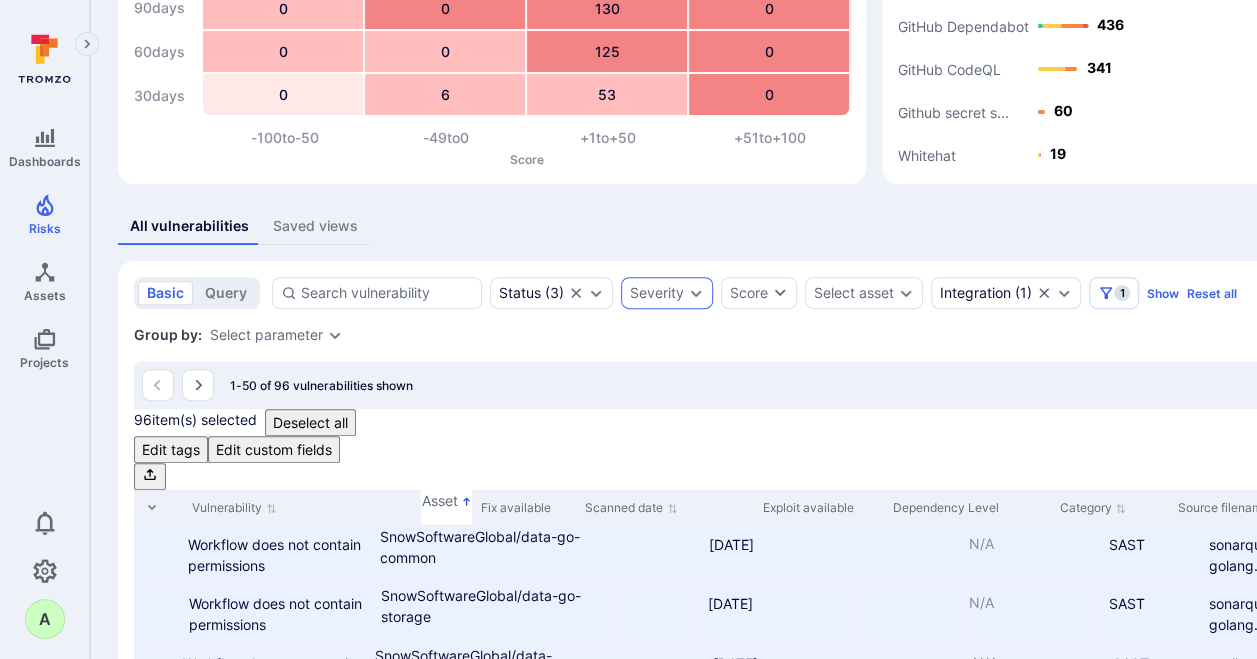 click 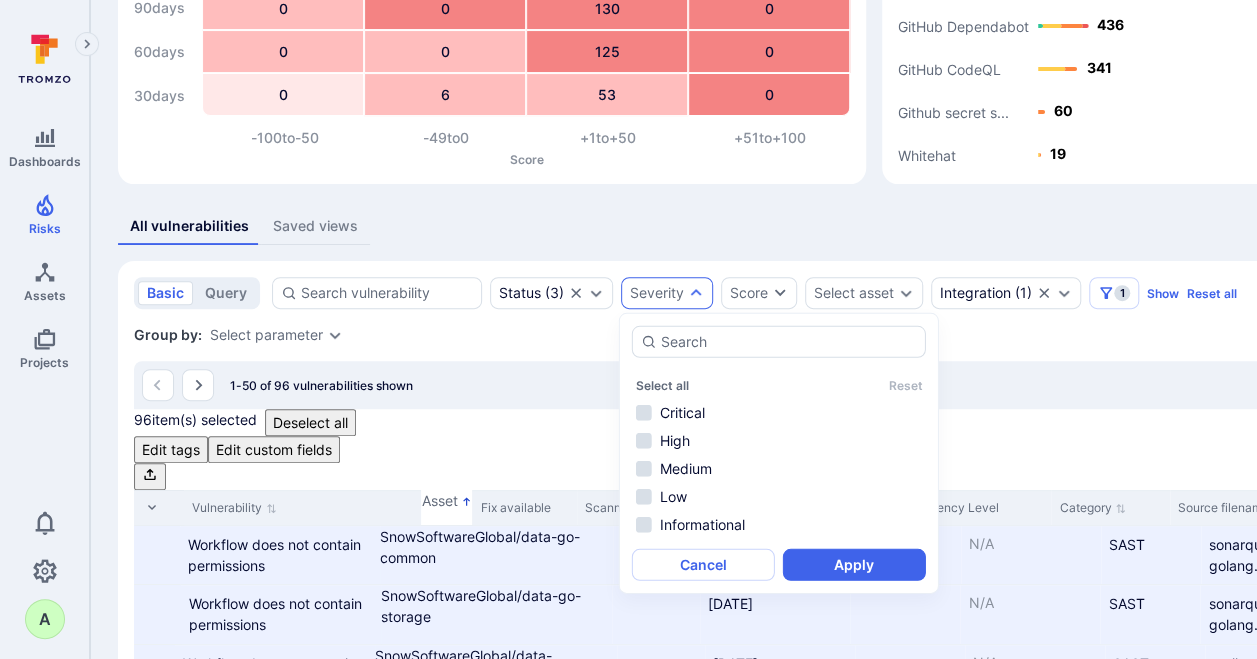 click on "All vulnerabilities Saved views" at bounding box center (765, 226) 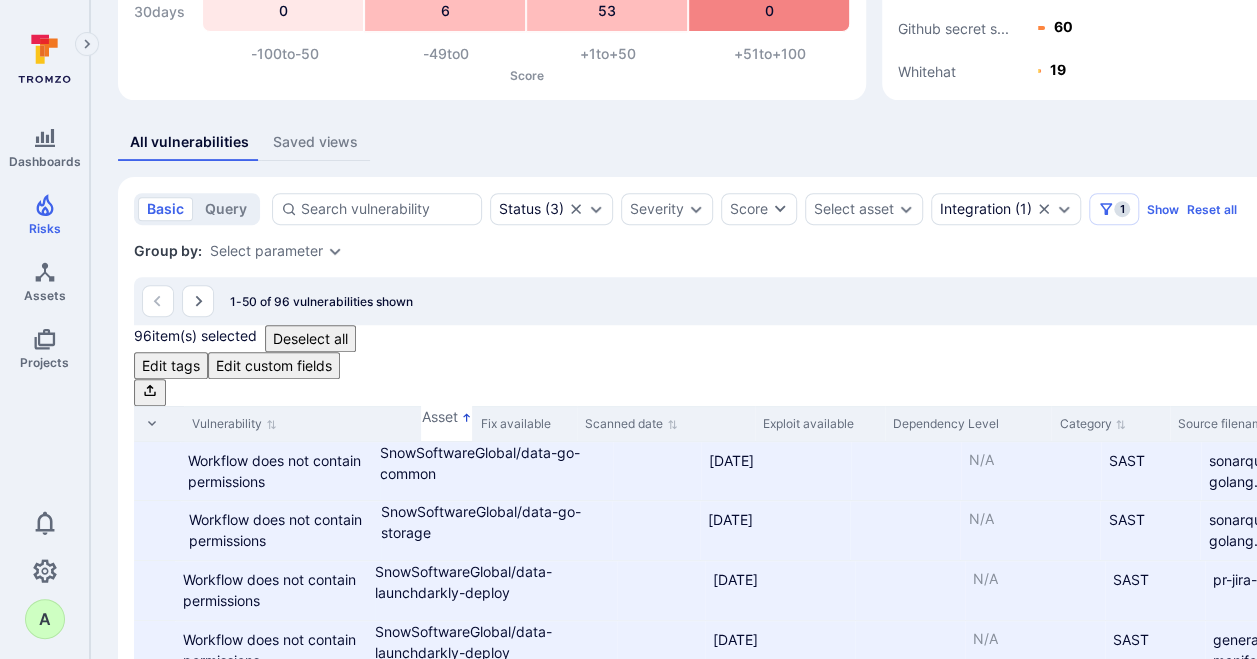 scroll, scrollTop: 200, scrollLeft: 0, axis: vertical 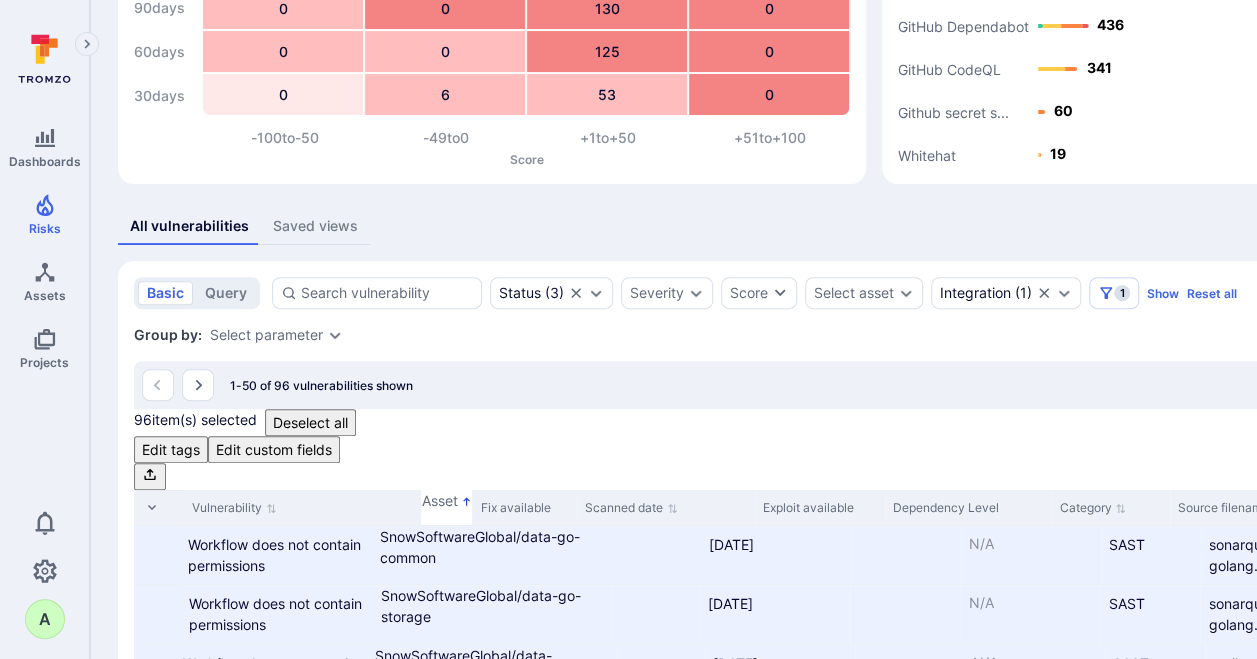 click on "Vulnerabilities Hide overview Unresolved vulnerabilities Days unresolved for / Score 90+  days 90  days 60  days 30  days 0 692 2.5K 22 0 0 130 0 0 0 125 0 0 6 53 0 -100  to  -50 -49  to  0 +1  to  +50 +51  to  +100 Score Top integrations by vulnerabilities Critical High Medium Low Whitehat Github secret s... GitHub CodeQL GitHub Dependabot Prismacloudcs 19 60 341 436 2.57K All vulnerabilities Saved views basic query Status  ( 3 ) Severity Score Select asset Integration  ( 1 ) 1 Show Reset all Save view Status : in process open triaged Project : Data Backend (SnowSoftwareGlobal) Integration : GitHub CodeQL Group by: Select parameter 1-50 of 96 vulnerabilities shown 96  item(s) selected Deselect all Edit tags Edit custom fields Vulnerability Asset Fix available Scanned date Exploit available Dependency Level Category Source filename   Workflow does not contain permissions SnowSoftwareGlobal/data-go-common [DATE] N/A SAST sonarqube-golang.yml Workflow does not contain permissions [DATE] N/A SAST N/A" at bounding box center [765, 1704] 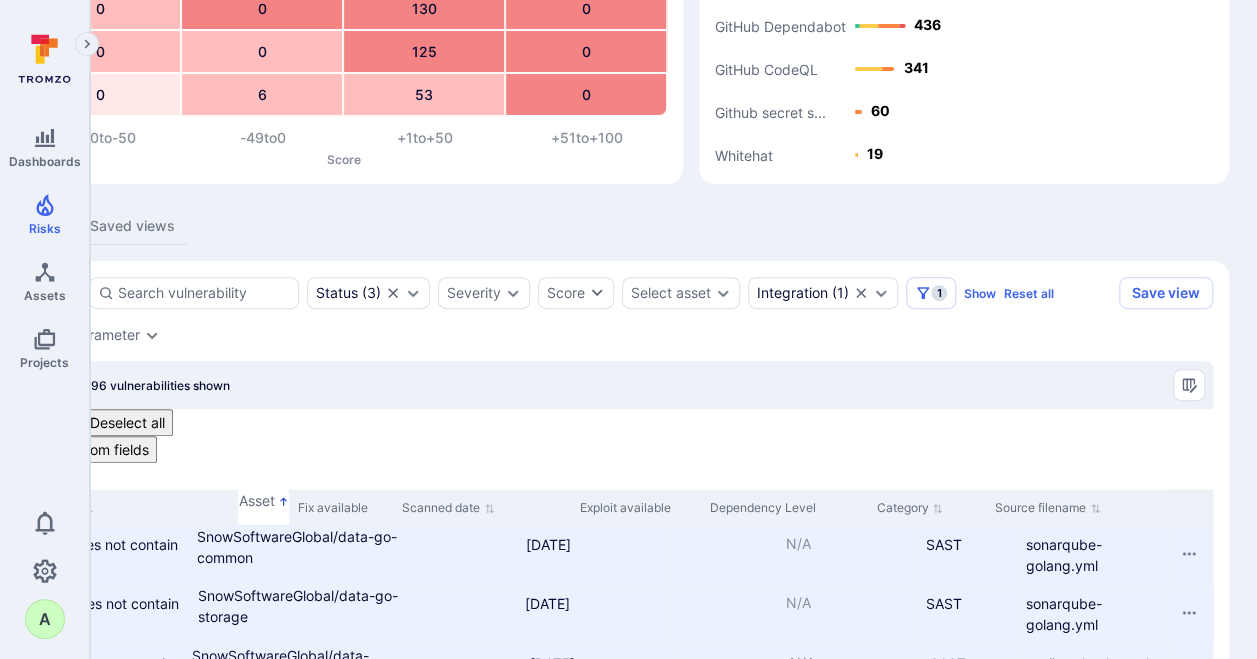 scroll, scrollTop: 200, scrollLeft: 0, axis: vertical 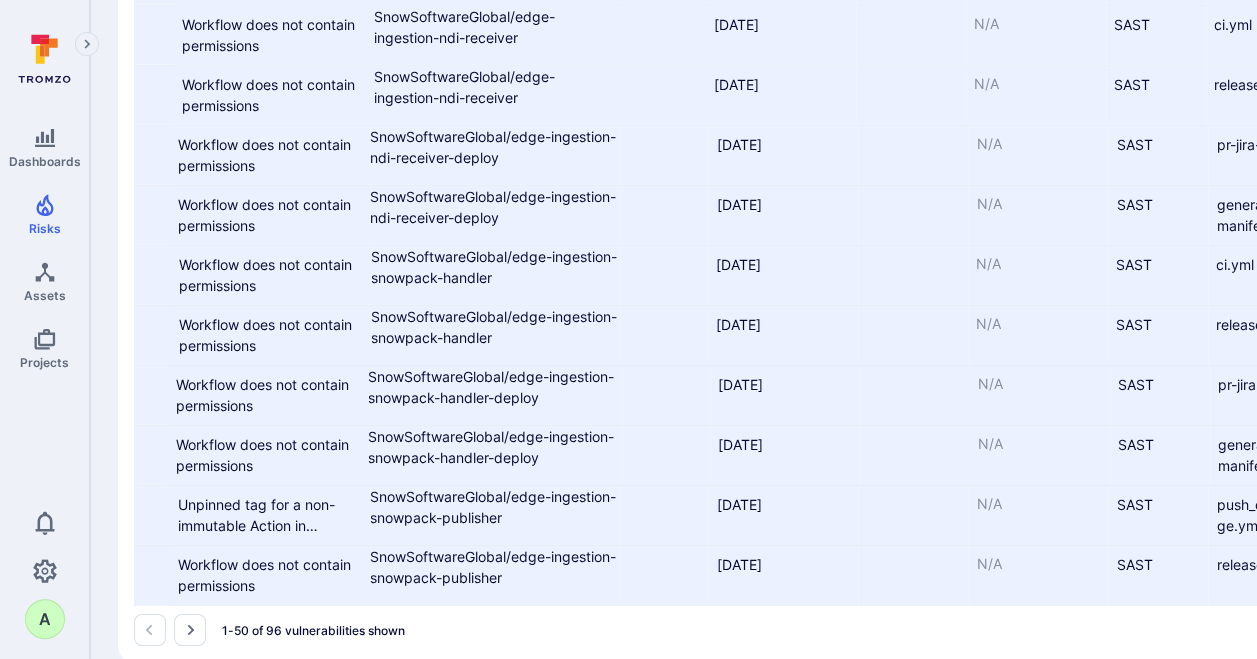 drag, startPoint x: 187, startPoint y: 600, endPoint x: 658, endPoint y: 393, distance: 514.48035 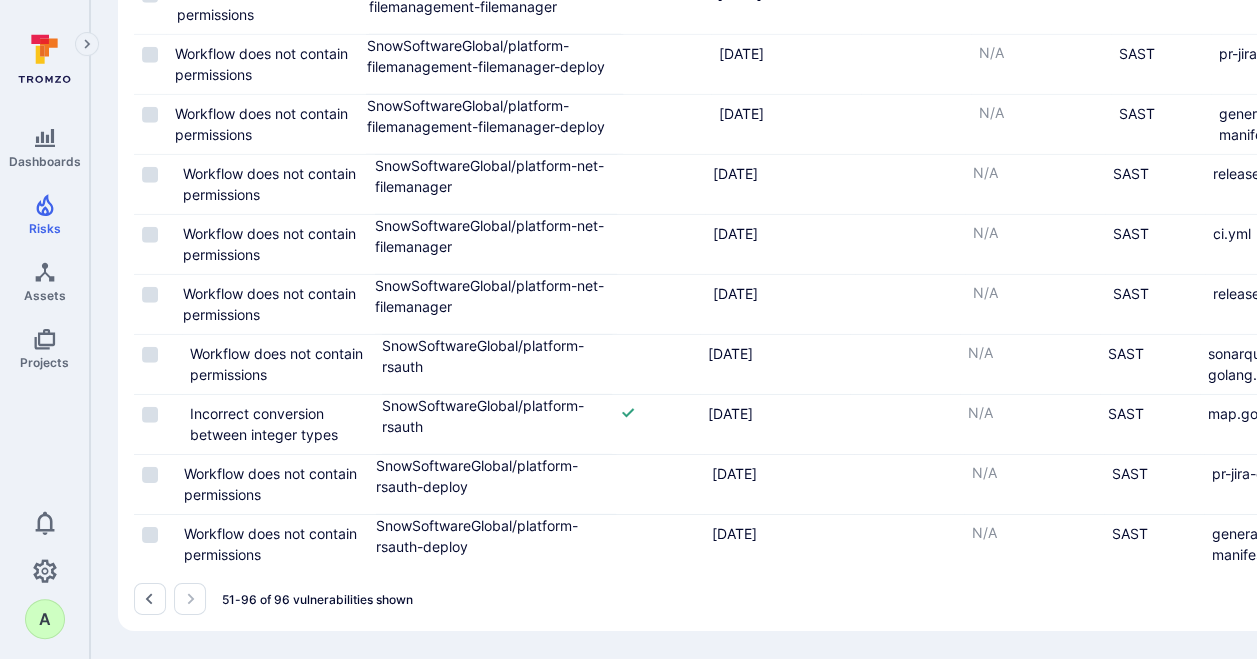 scroll, scrollTop: 2738, scrollLeft: 0, axis: vertical 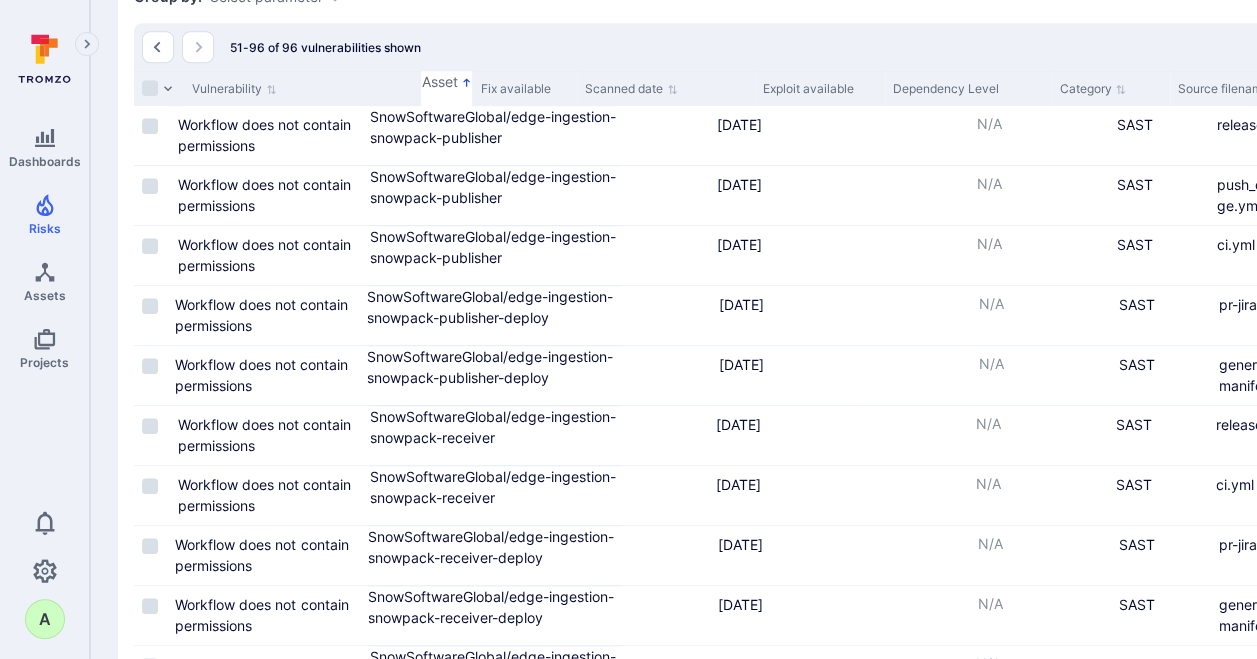 drag, startPoint x: 711, startPoint y: 88, endPoint x: 879, endPoint y: 85, distance: 168.02678 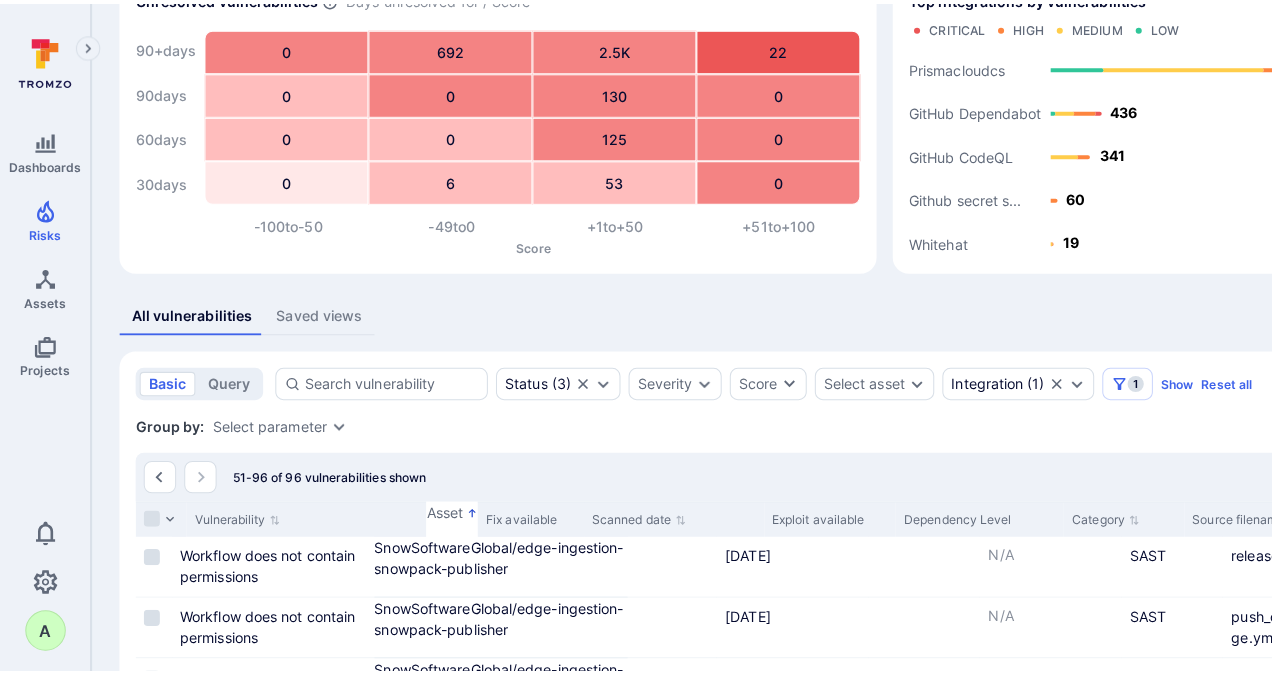 scroll, scrollTop: 200, scrollLeft: 0, axis: vertical 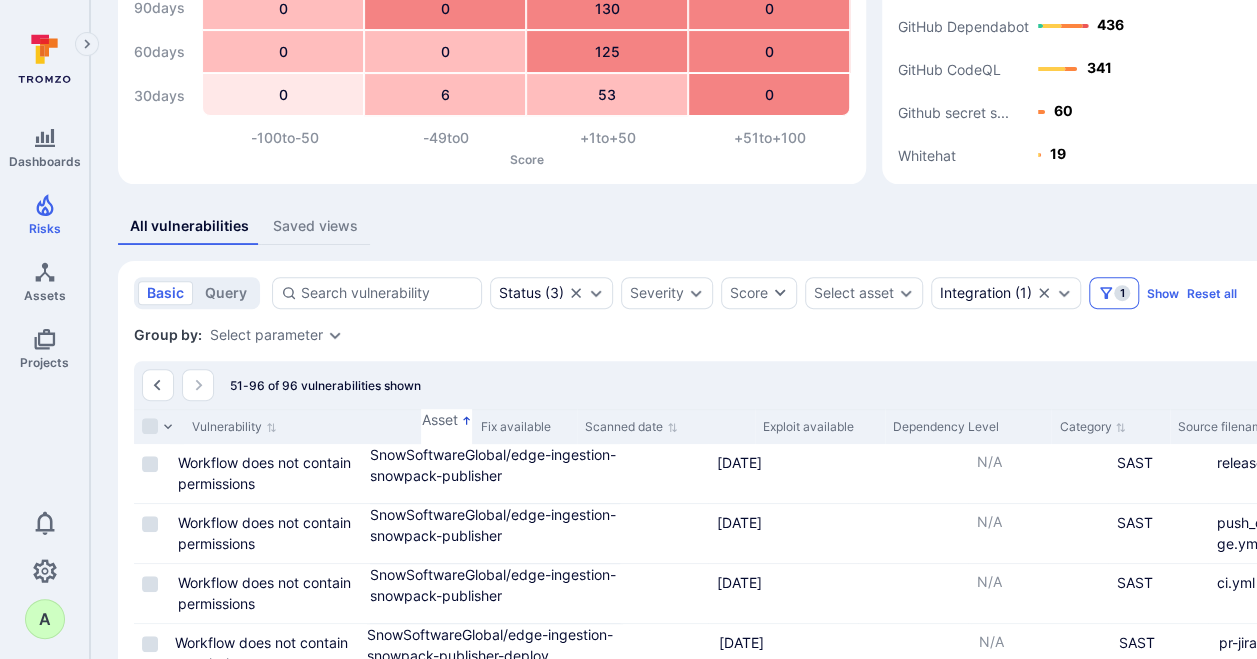 click on "1" at bounding box center (1122, 293) 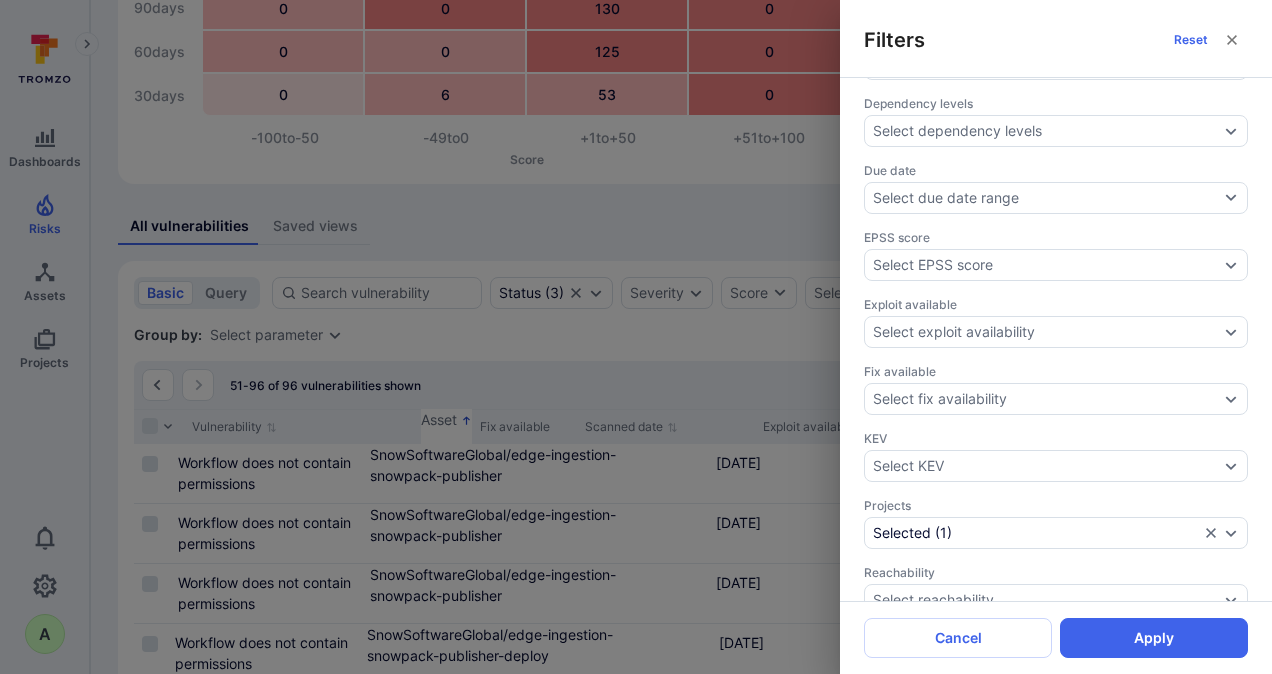 scroll, scrollTop: 600, scrollLeft: 0, axis: vertical 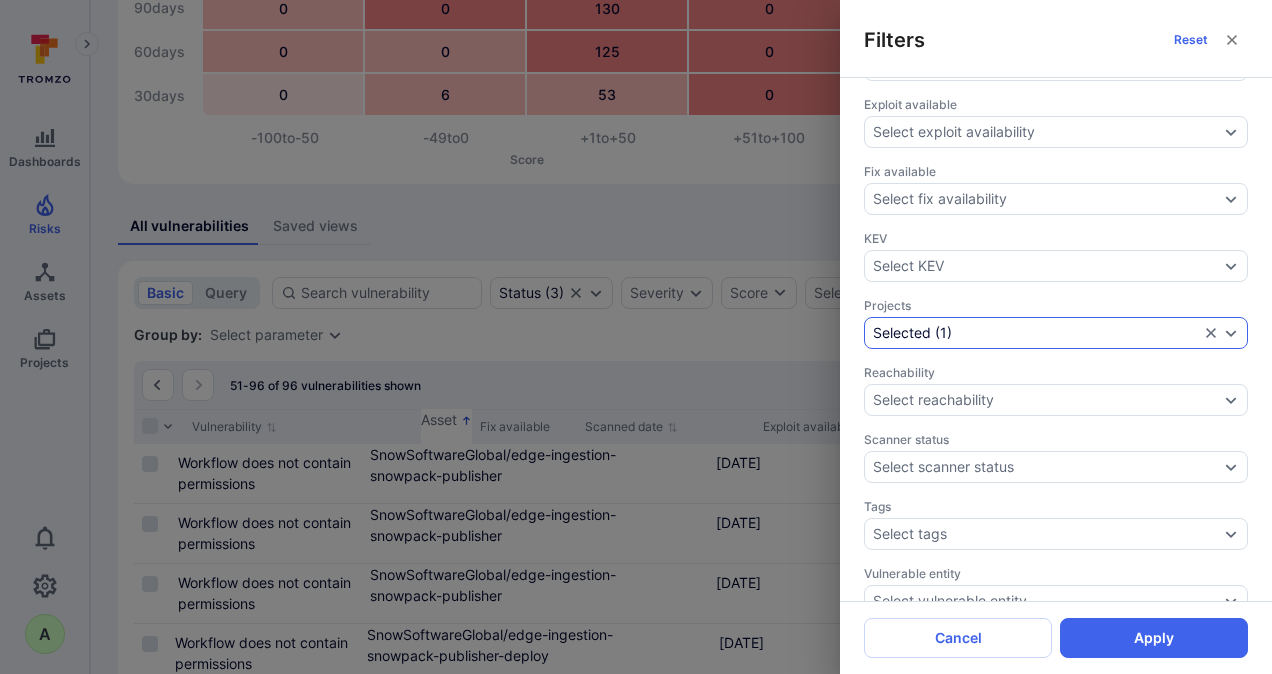 click 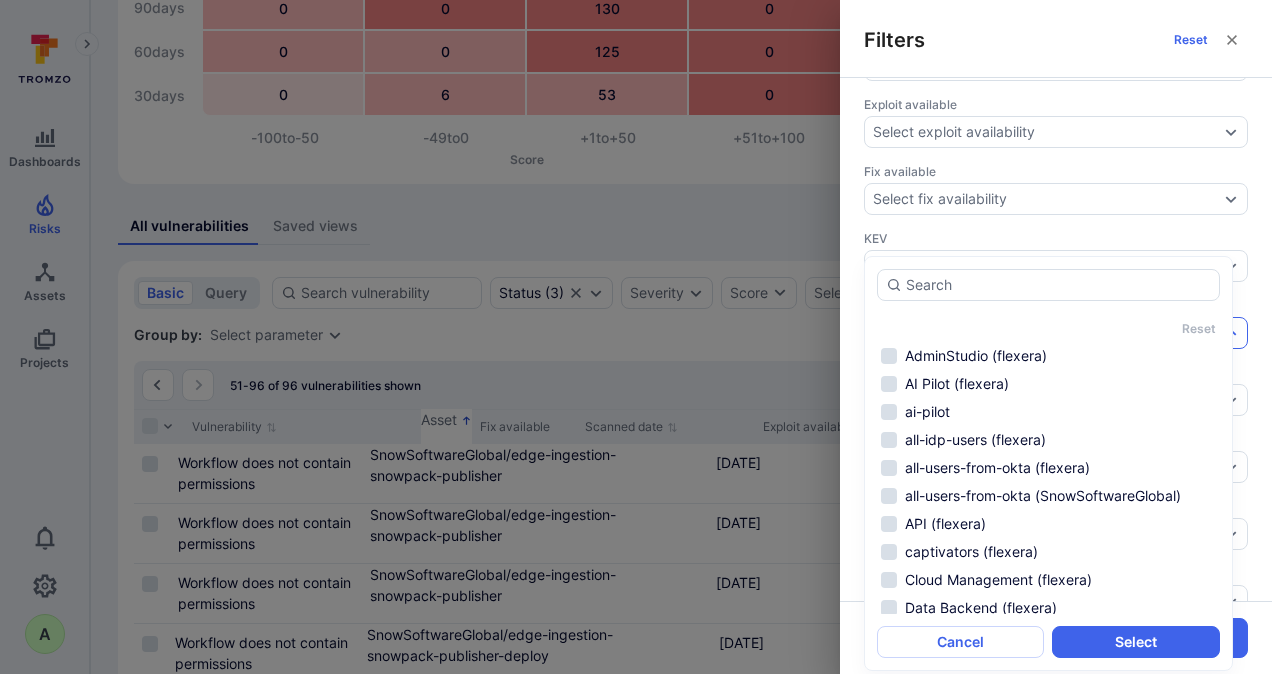 scroll, scrollTop: 62, scrollLeft: 0, axis: vertical 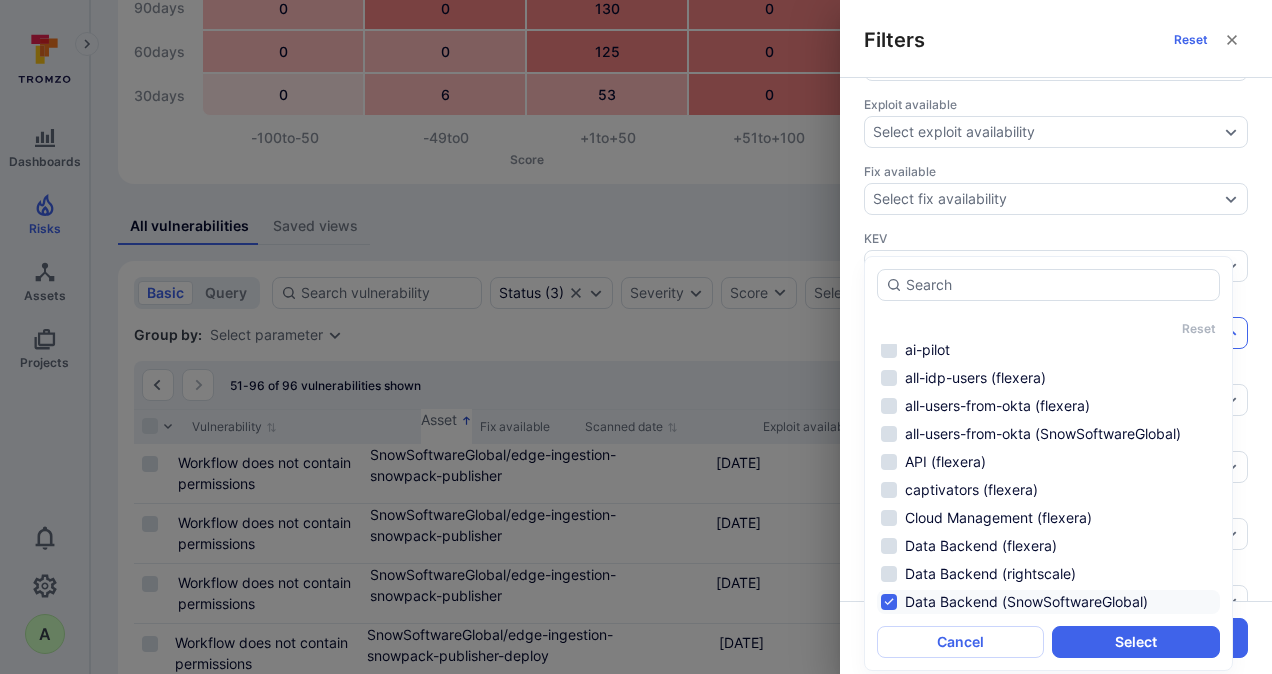 click on "Data Backend (SnowSoftwareGlobal)" at bounding box center [1048, 602] 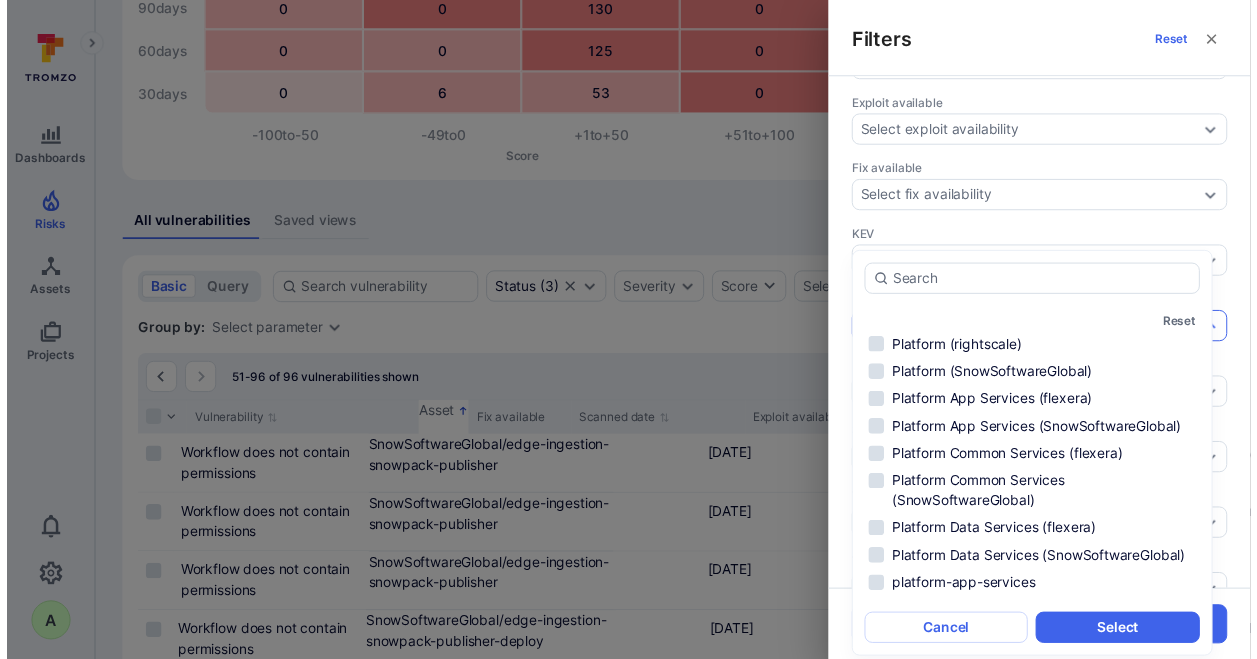 scroll, scrollTop: 1162, scrollLeft: 0, axis: vertical 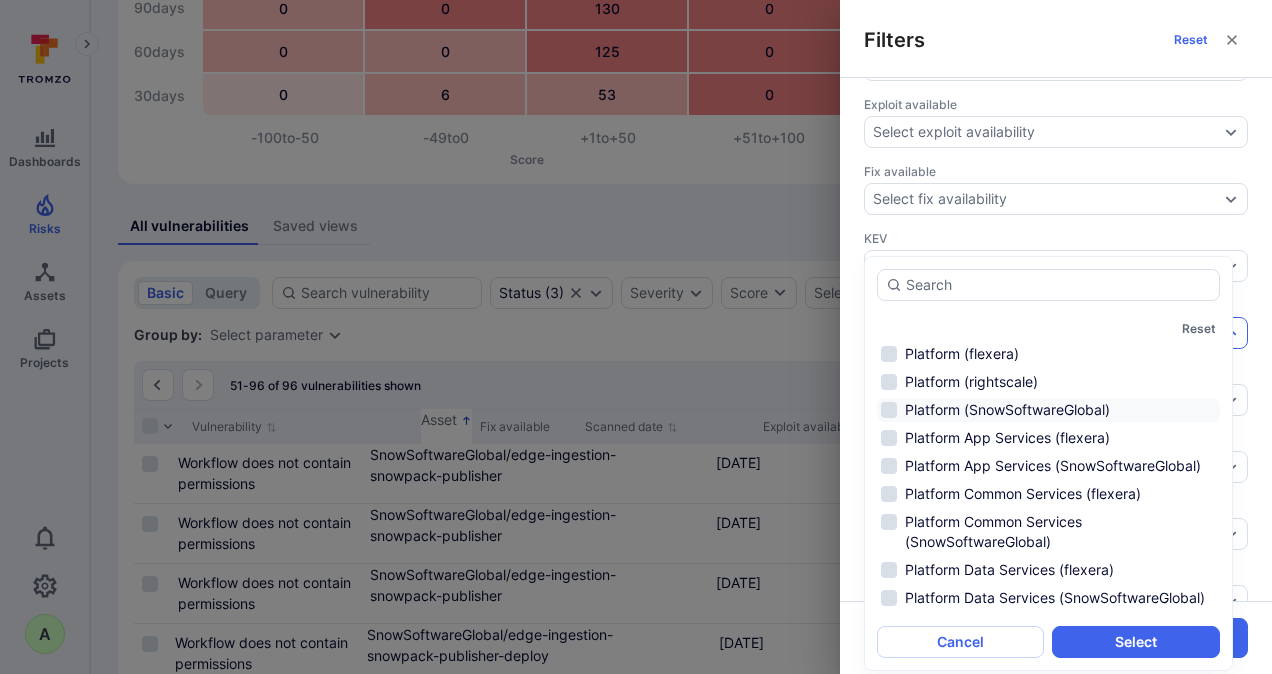 click on "Platform (SnowSoftwareGlobal)" at bounding box center (1048, 410) 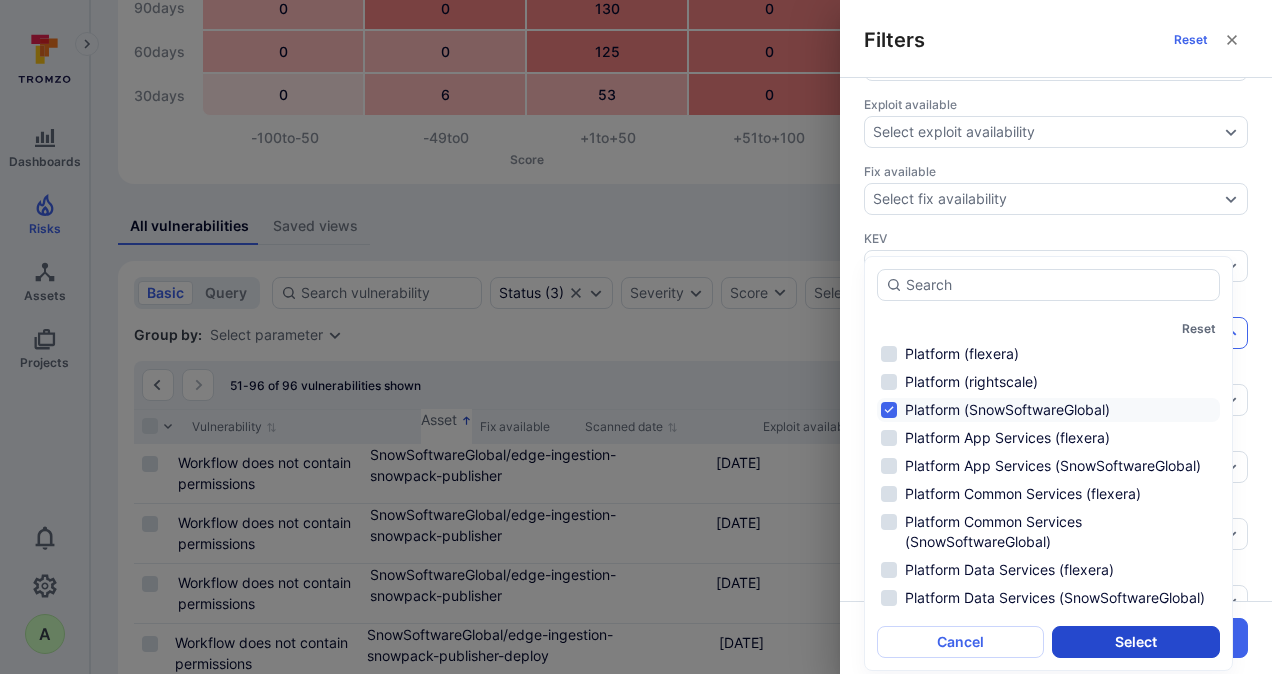 click on "Select" at bounding box center [1135, 642] 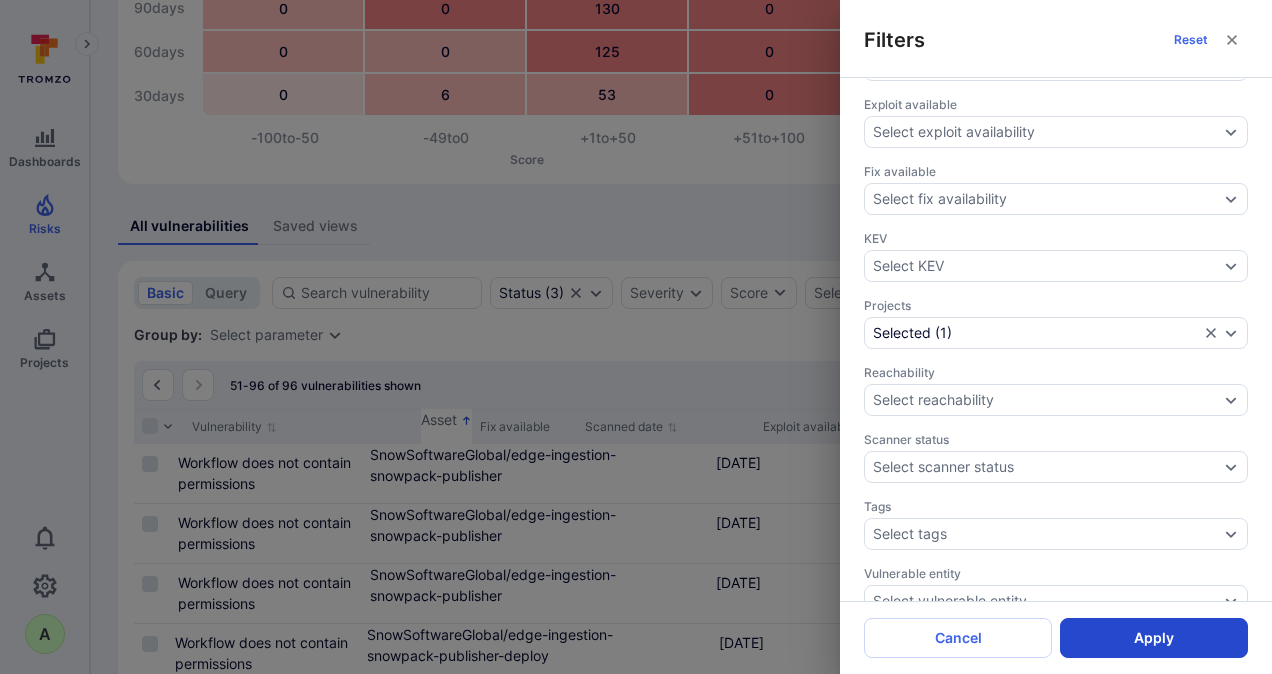click on "Apply" at bounding box center [1154, 638] 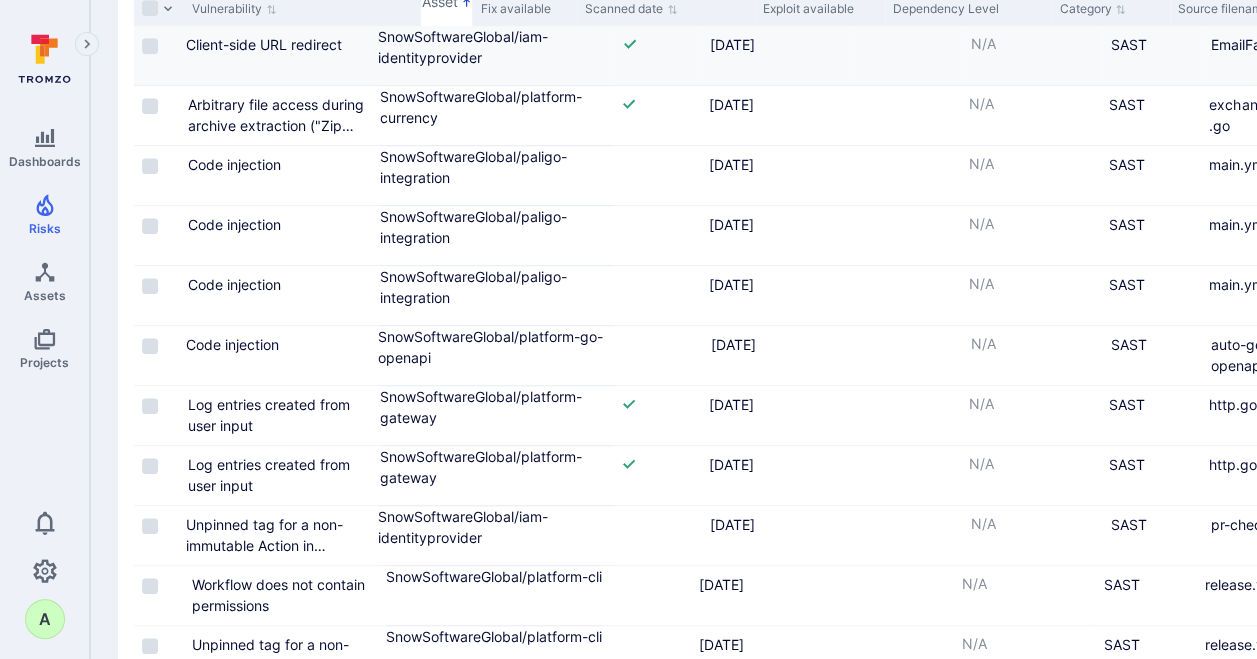scroll, scrollTop: 578, scrollLeft: 0, axis: vertical 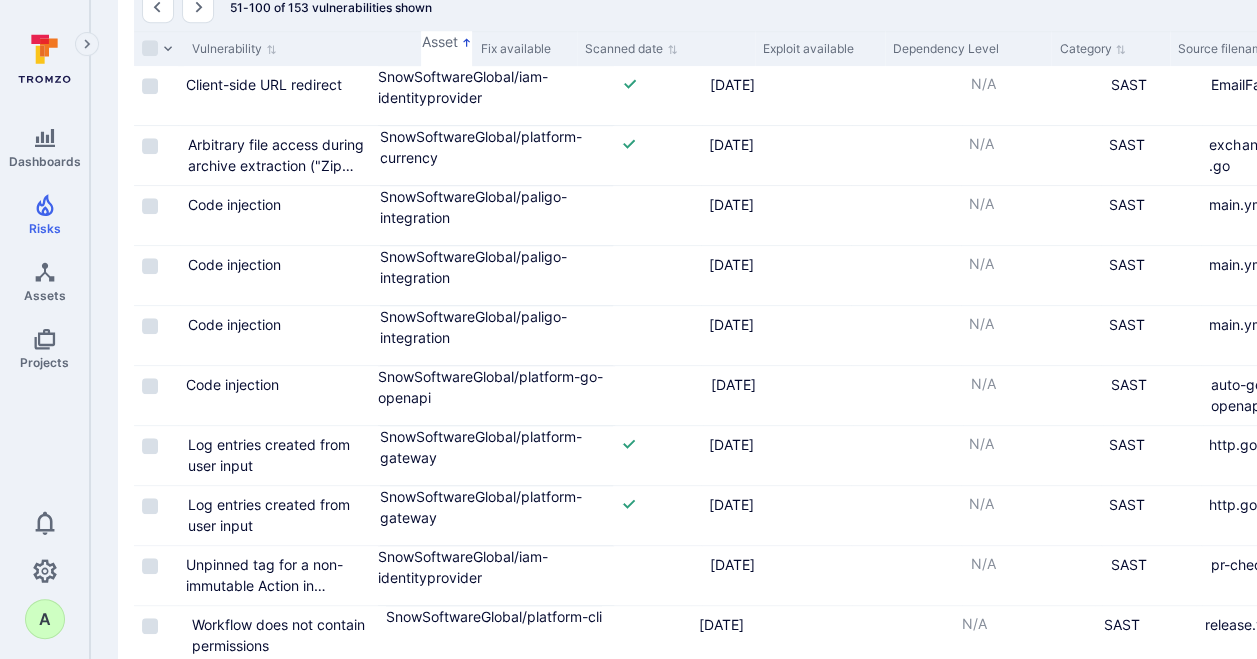 click 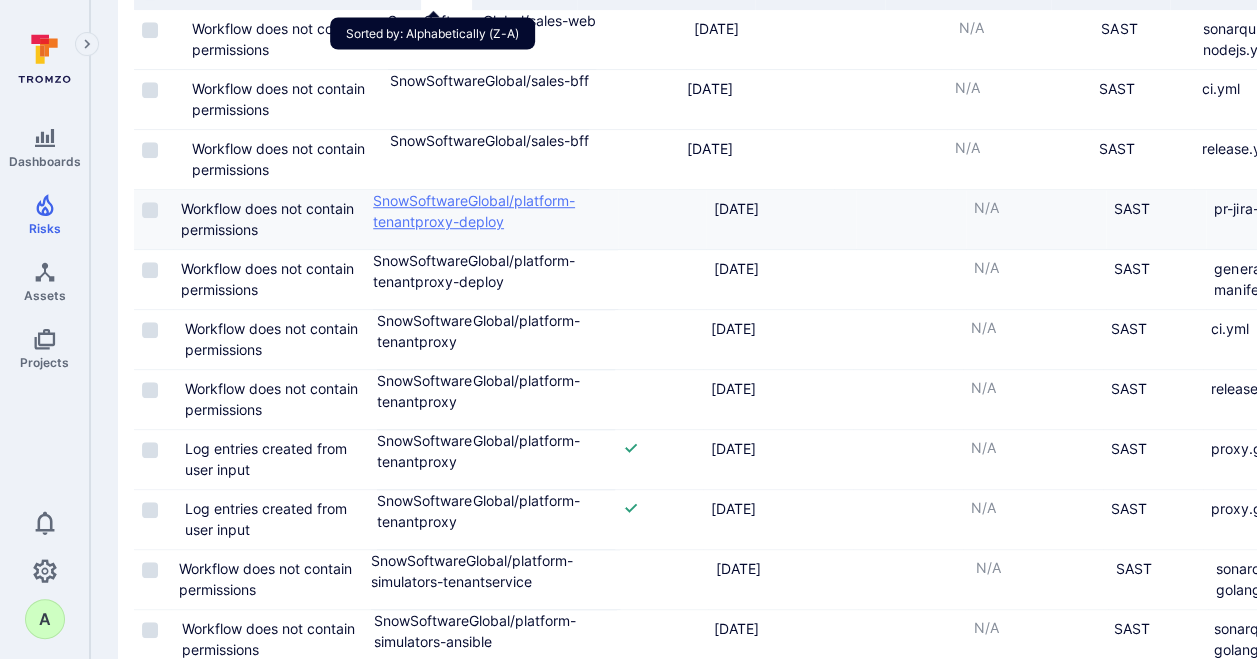 scroll, scrollTop: 434, scrollLeft: 0, axis: vertical 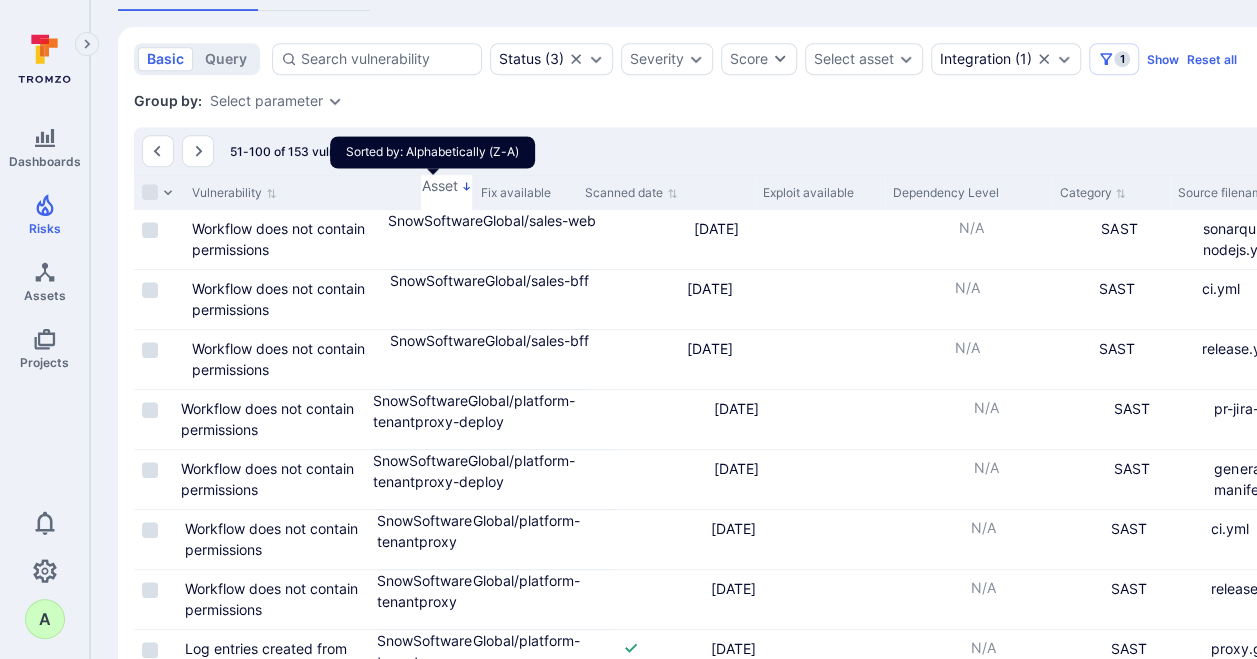 click 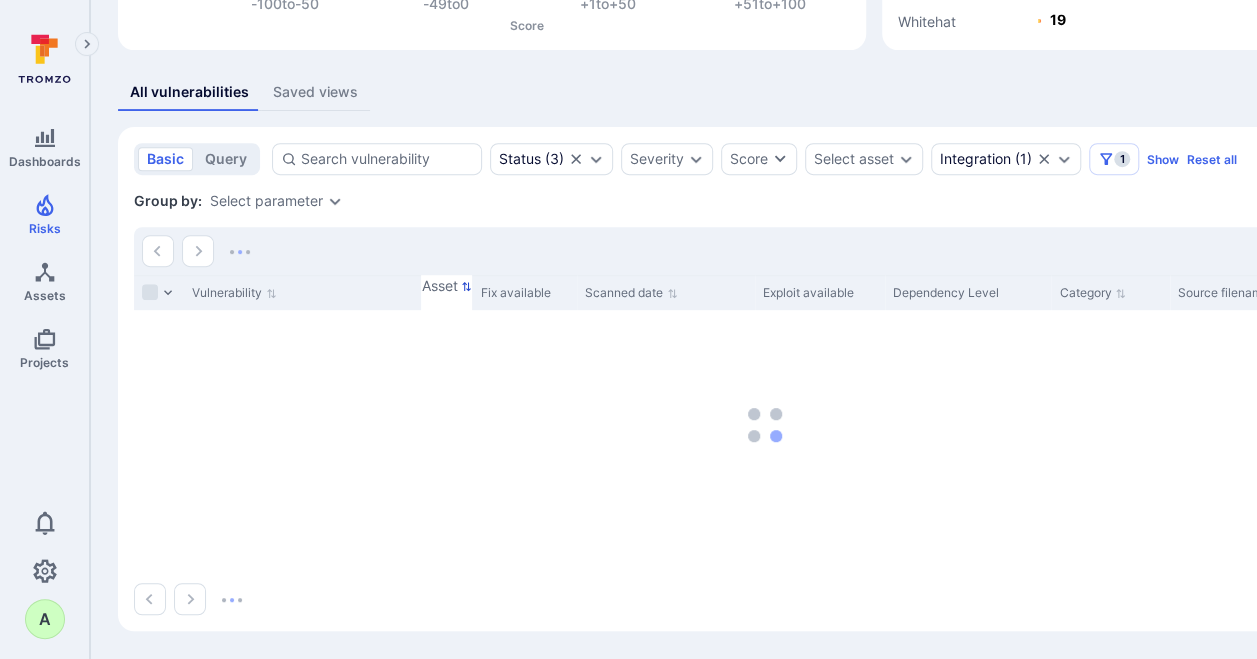 scroll, scrollTop: 334, scrollLeft: 0, axis: vertical 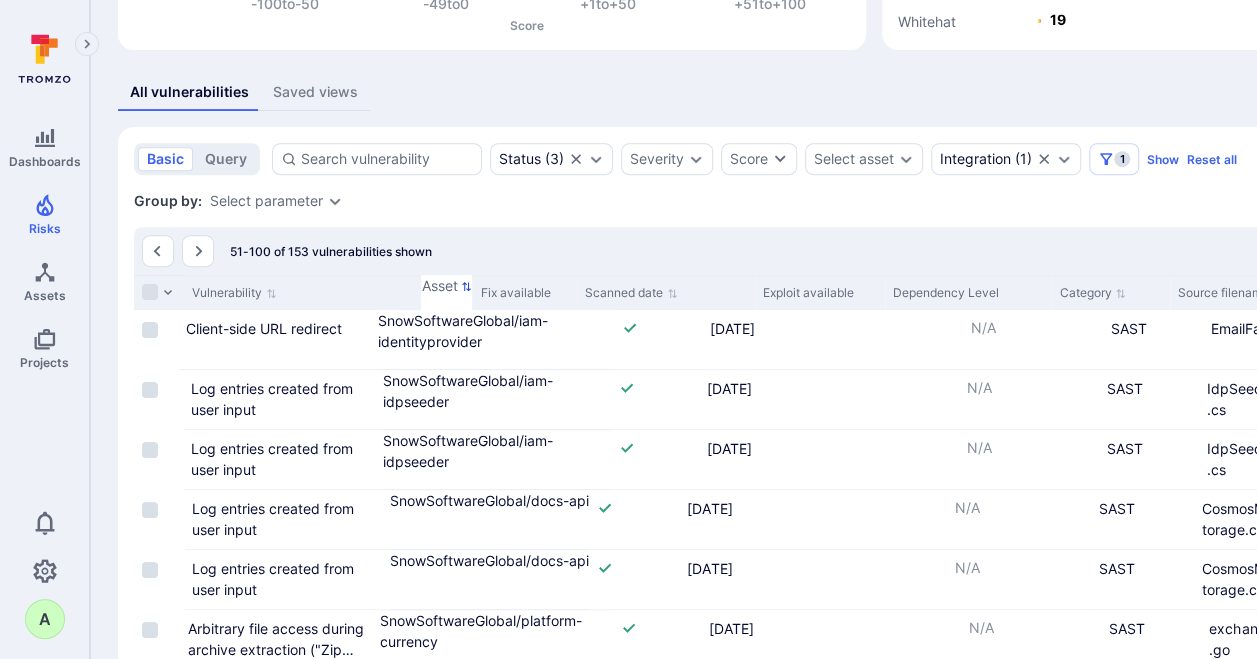 click 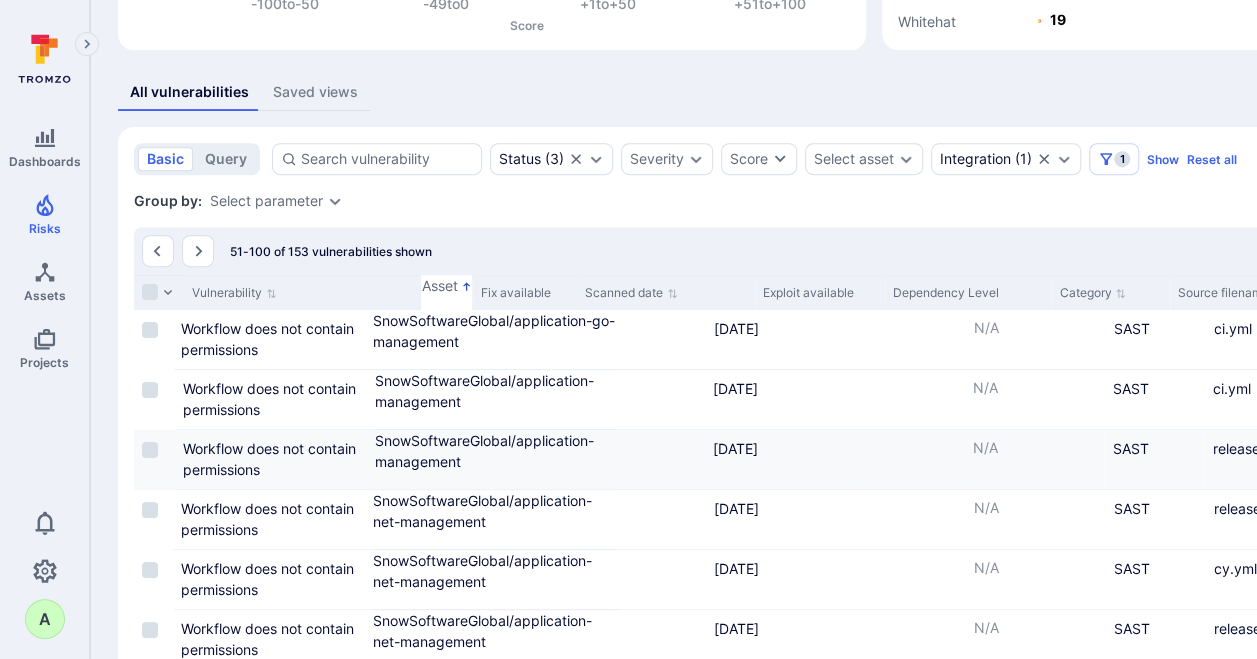 scroll, scrollTop: 434, scrollLeft: 0, axis: vertical 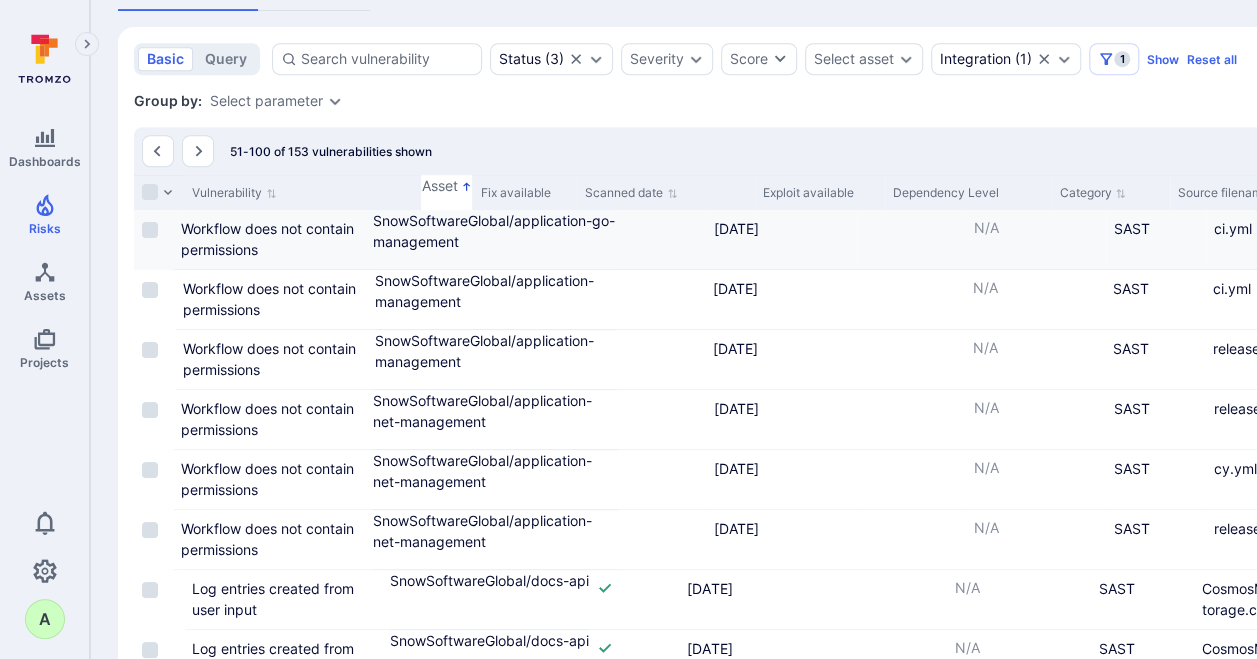 click at bounding box center [150, 192] 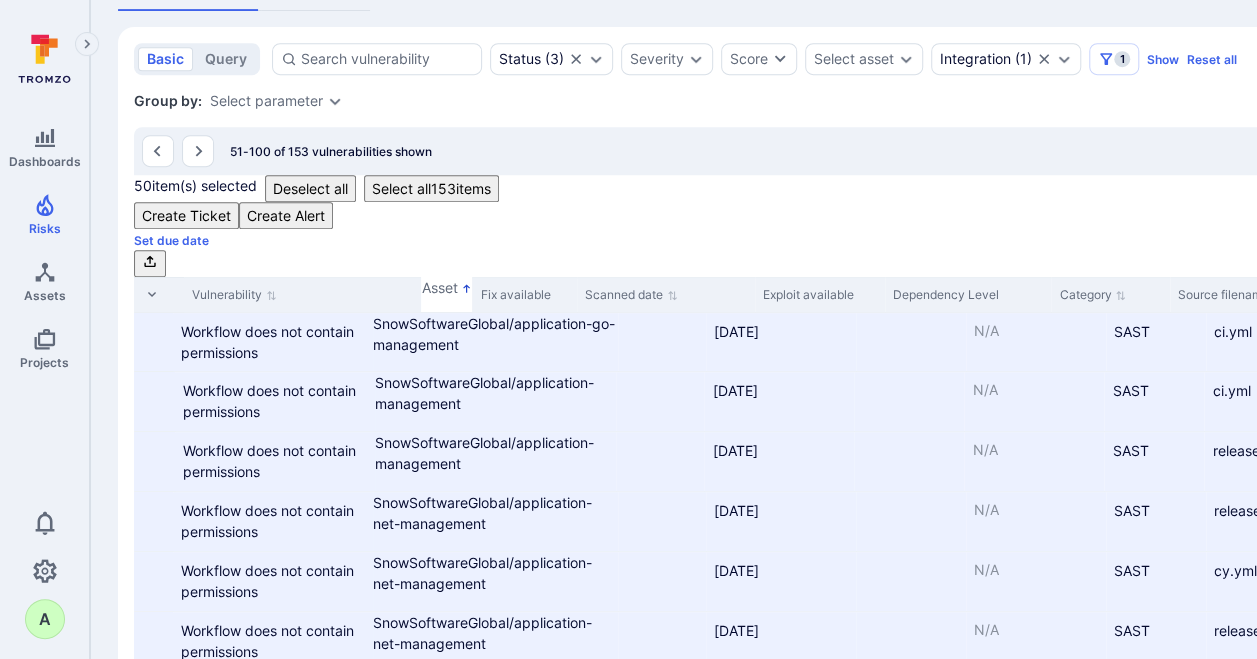 click on "Select all  153  items" at bounding box center (431, 188) 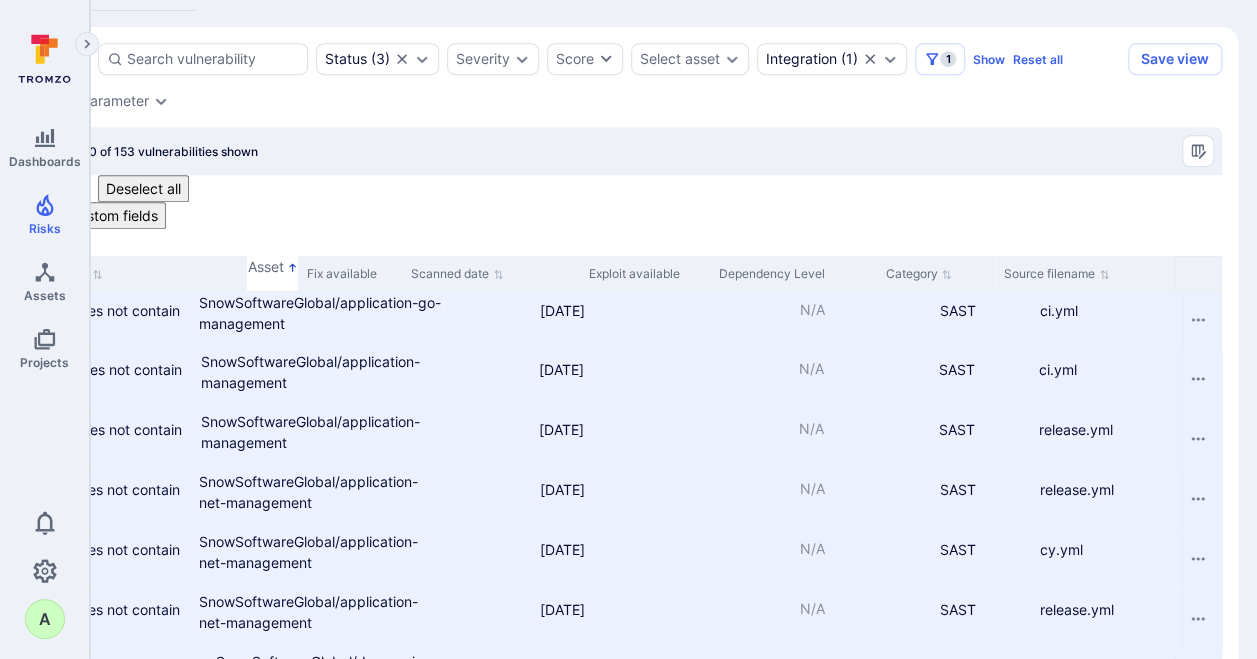 scroll, scrollTop: 434, scrollLeft: 183, axis: both 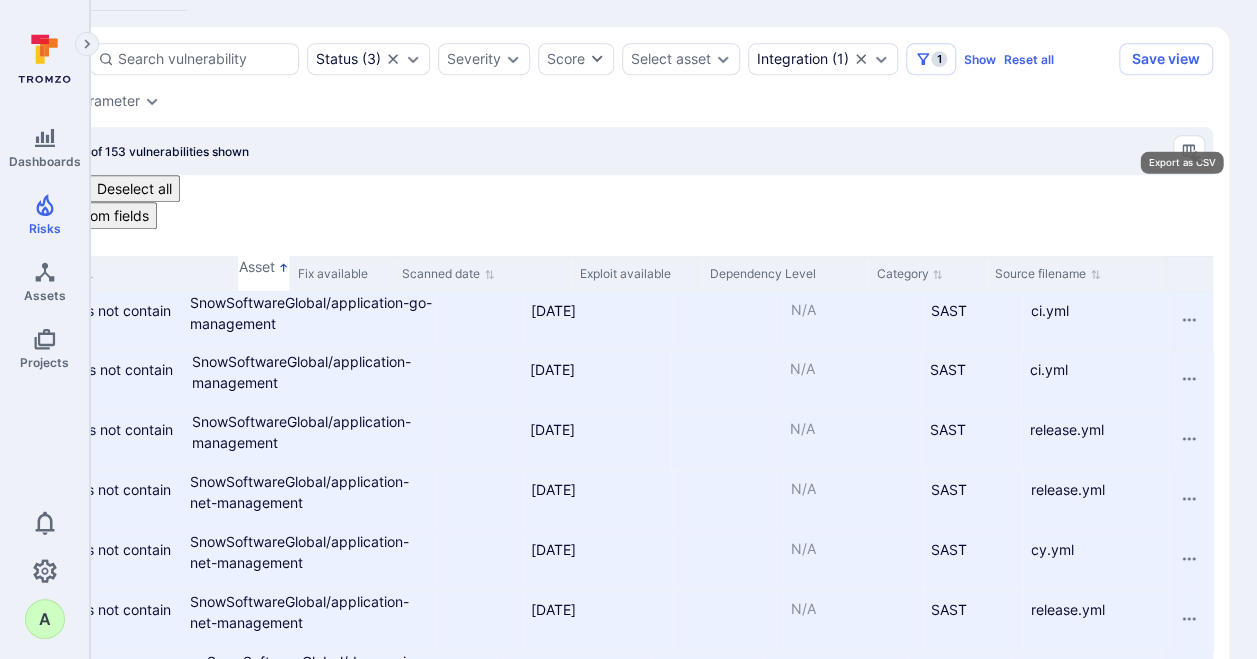 click 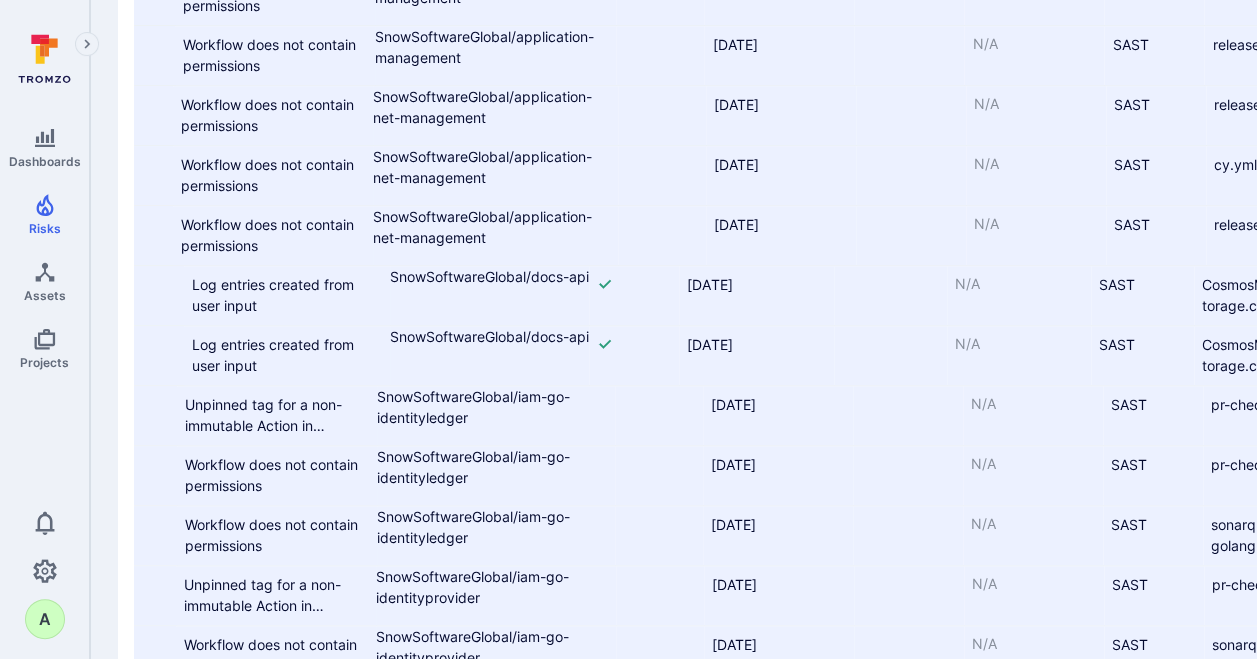 scroll, scrollTop: 119, scrollLeft: 0, axis: vertical 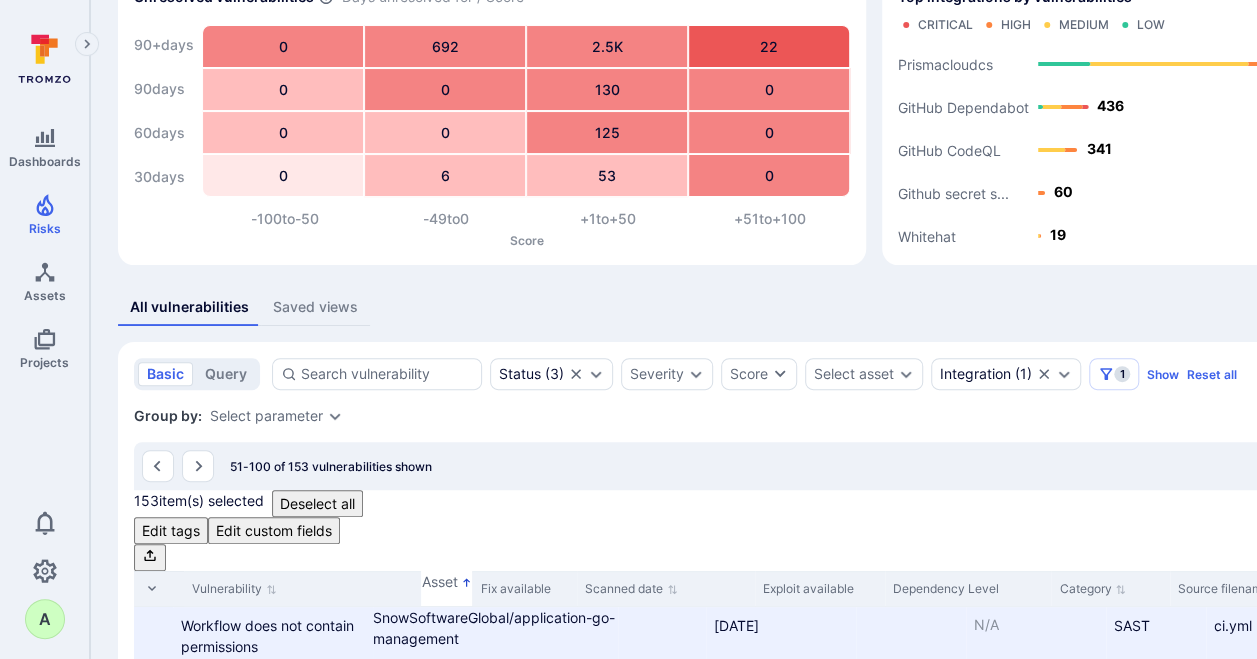 click at bounding box center (142, 588) 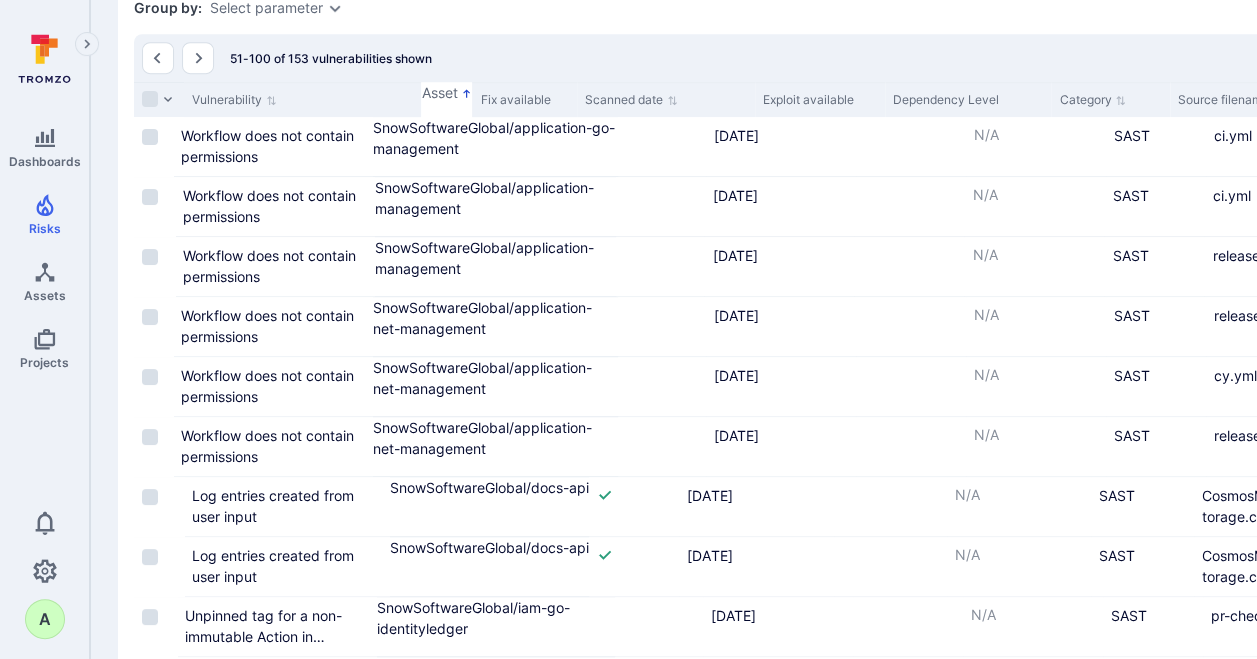 scroll, scrollTop: 619, scrollLeft: 0, axis: vertical 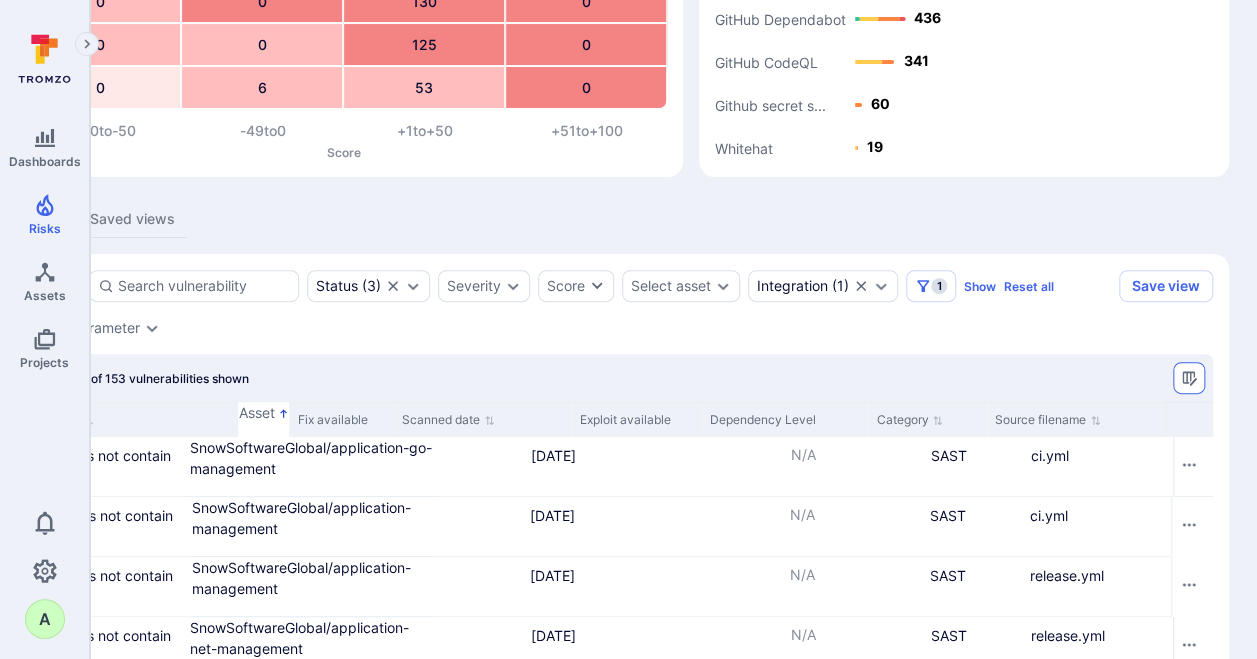 click 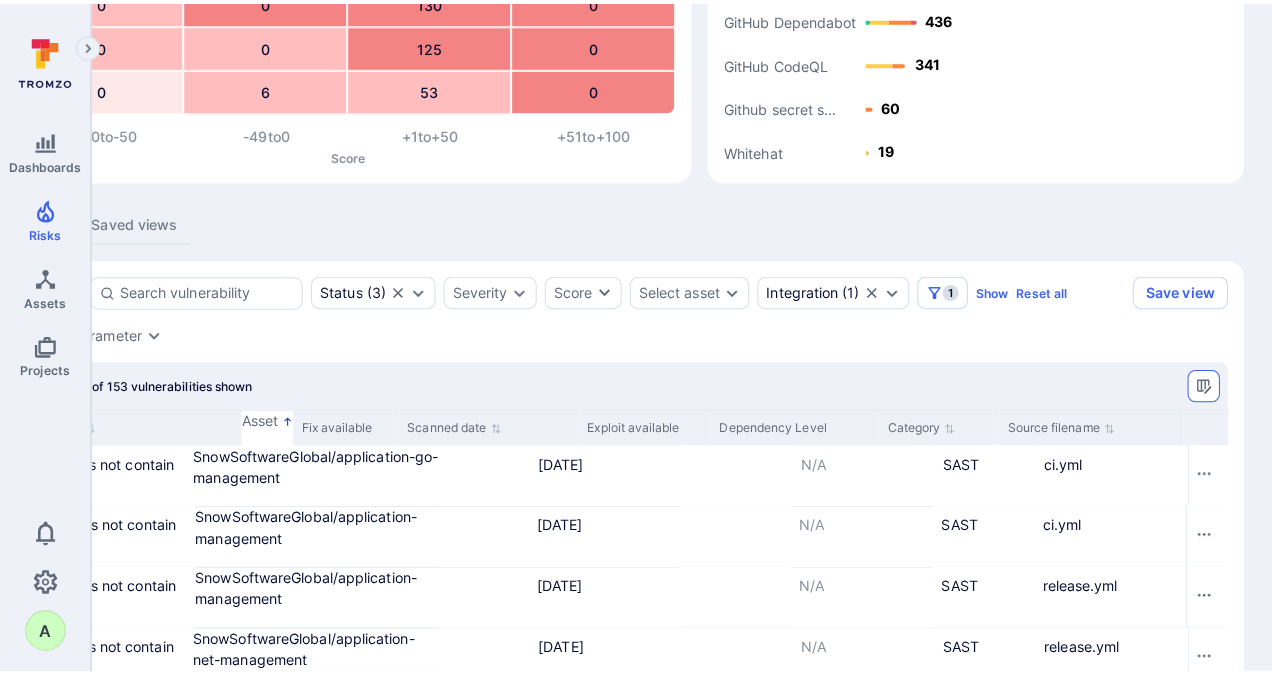 scroll, scrollTop: 207, scrollLeft: 168, axis: both 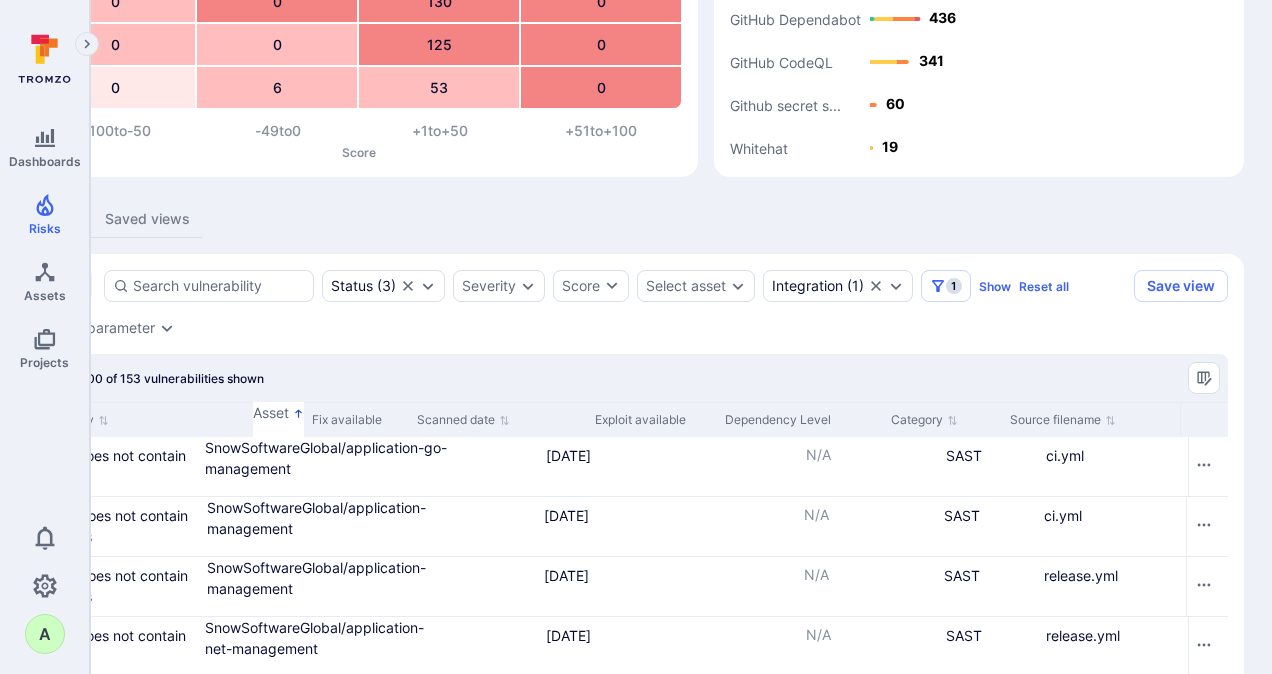 click on "Cancel" at bounding box center (144, 4912) 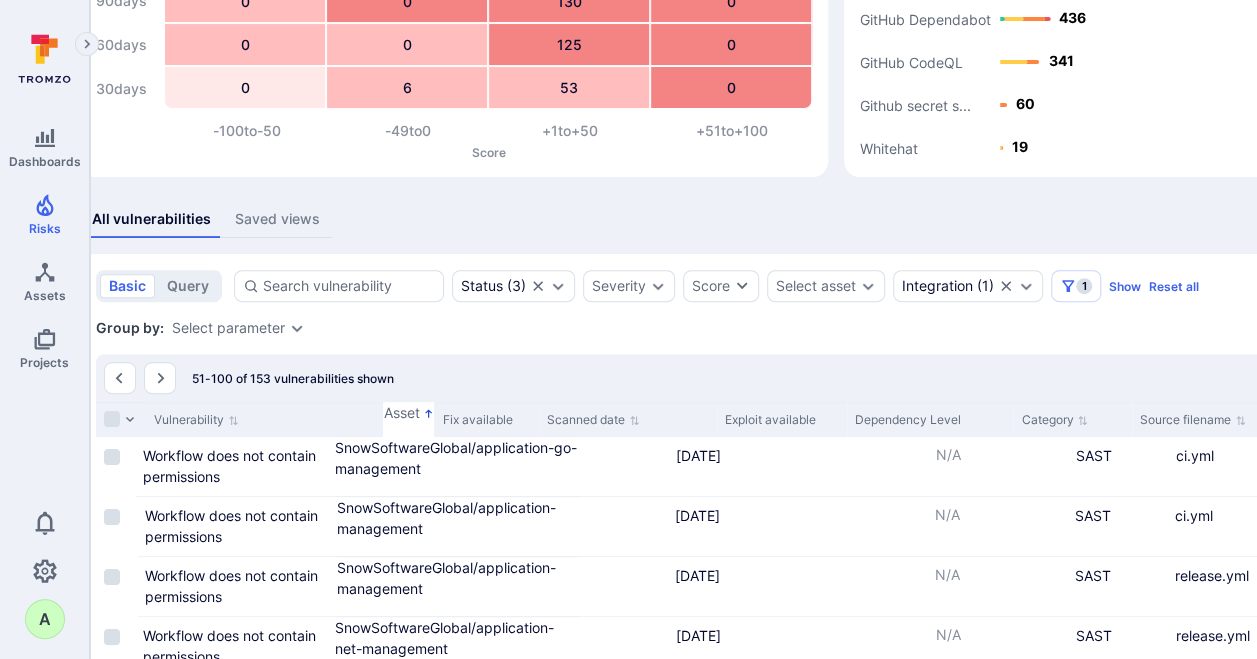 scroll, scrollTop: 207, scrollLeft: 0, axis: vertical 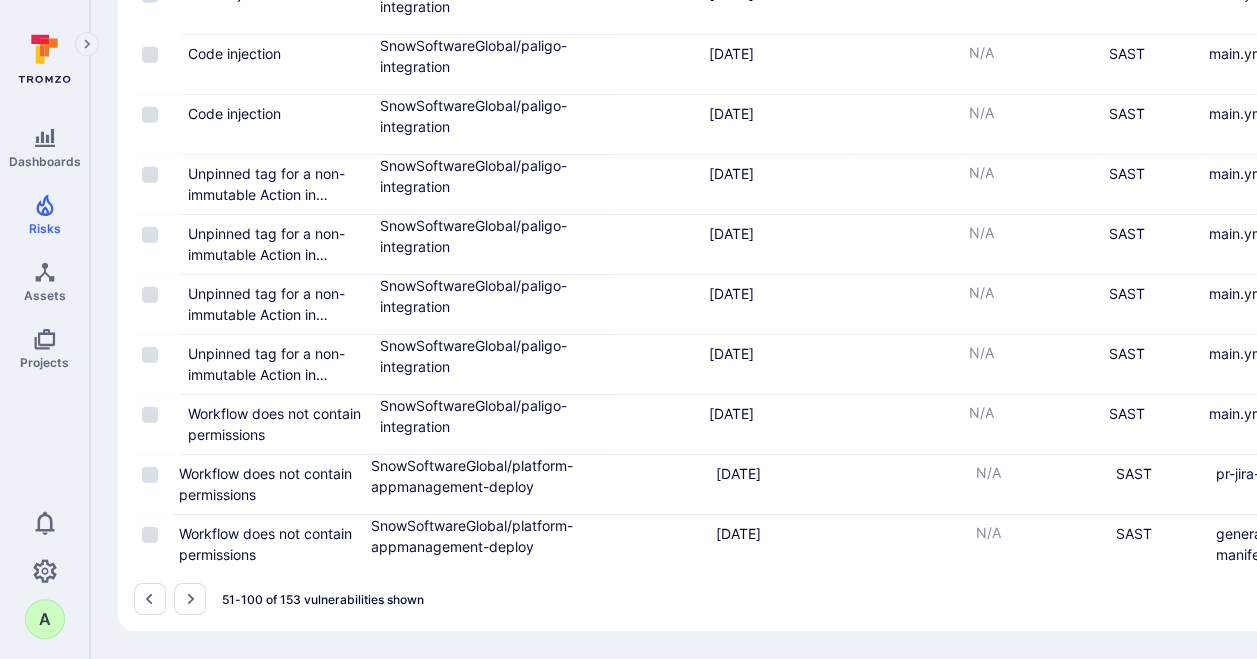 drag, startPoint x: 191, startPoint y: 600, endPoint x: 693, endPoint y: 368, distance: 553.01715 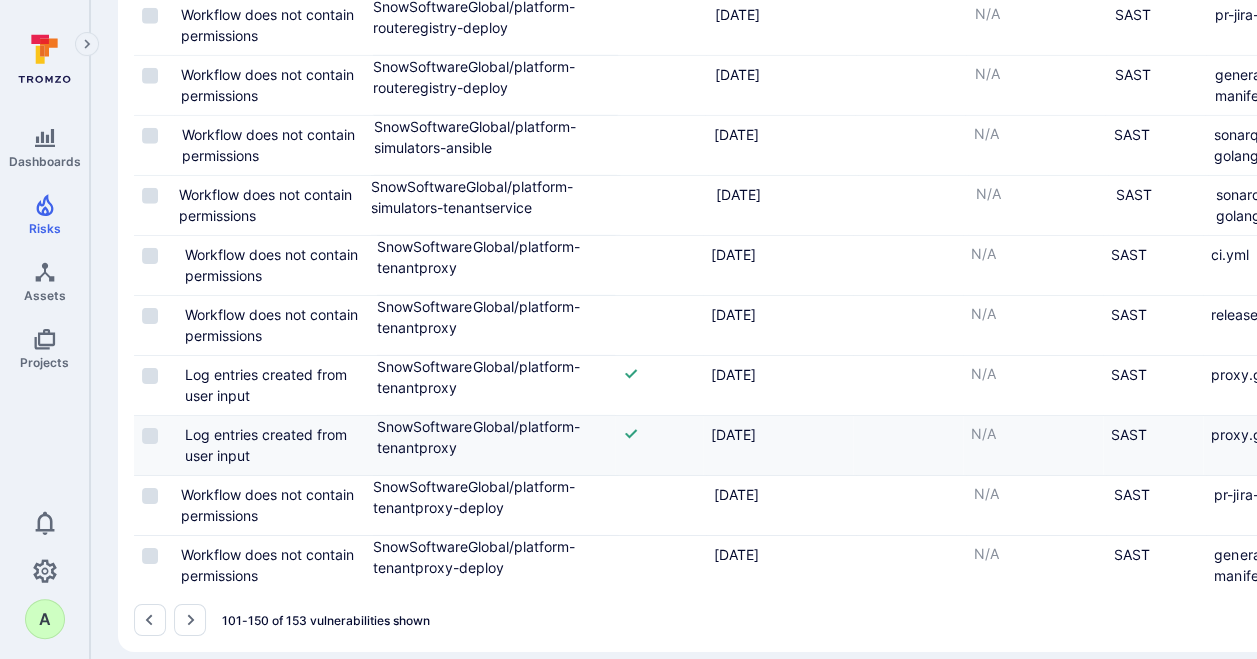 scroll, scrollTop: 3078, scrollLeft: 0, axis: vertical 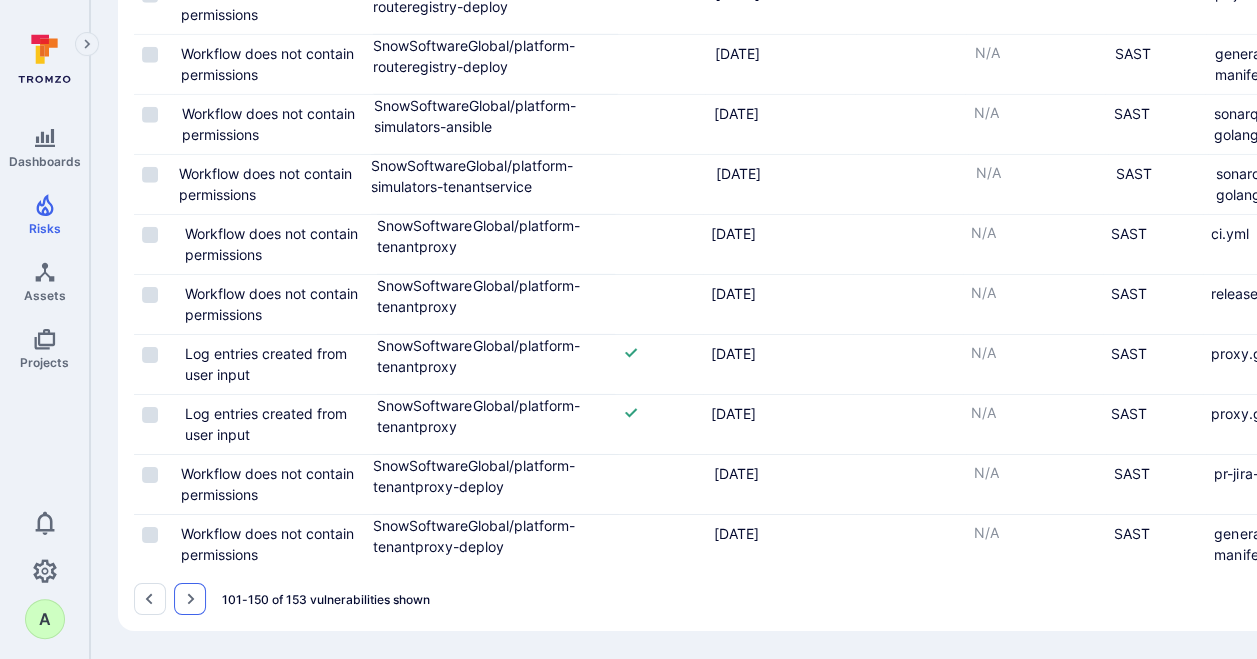 click 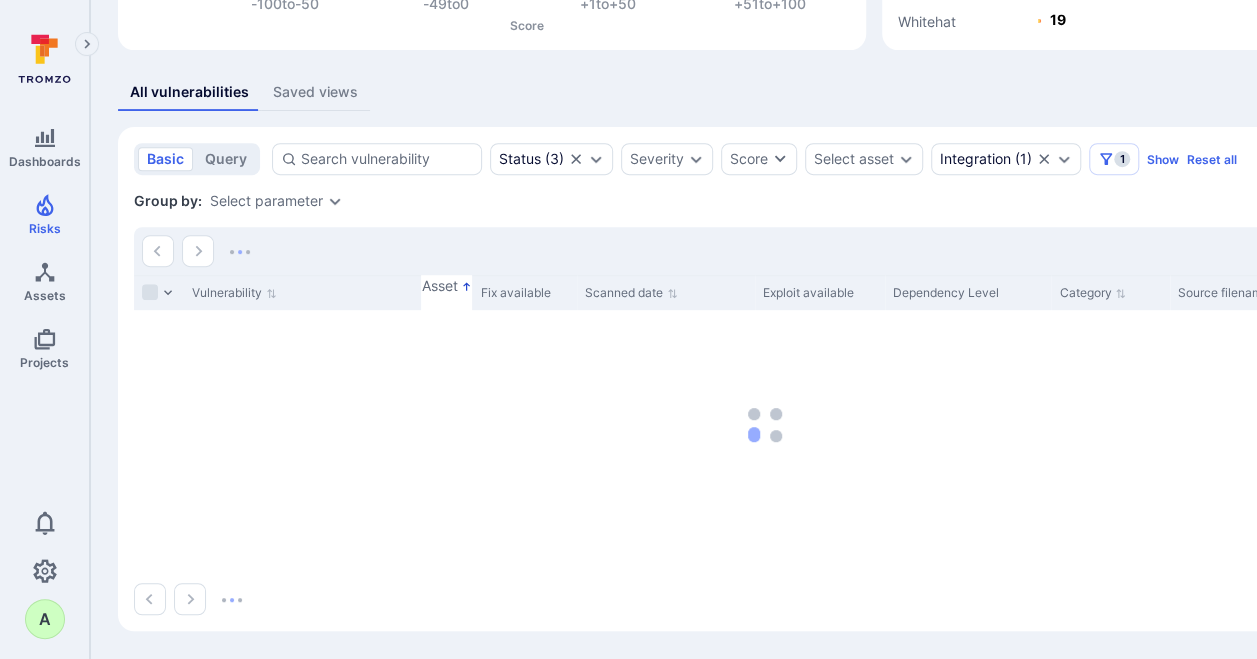 scroll, scrollTop: 334, scrollLeft: 0, axis: vertical 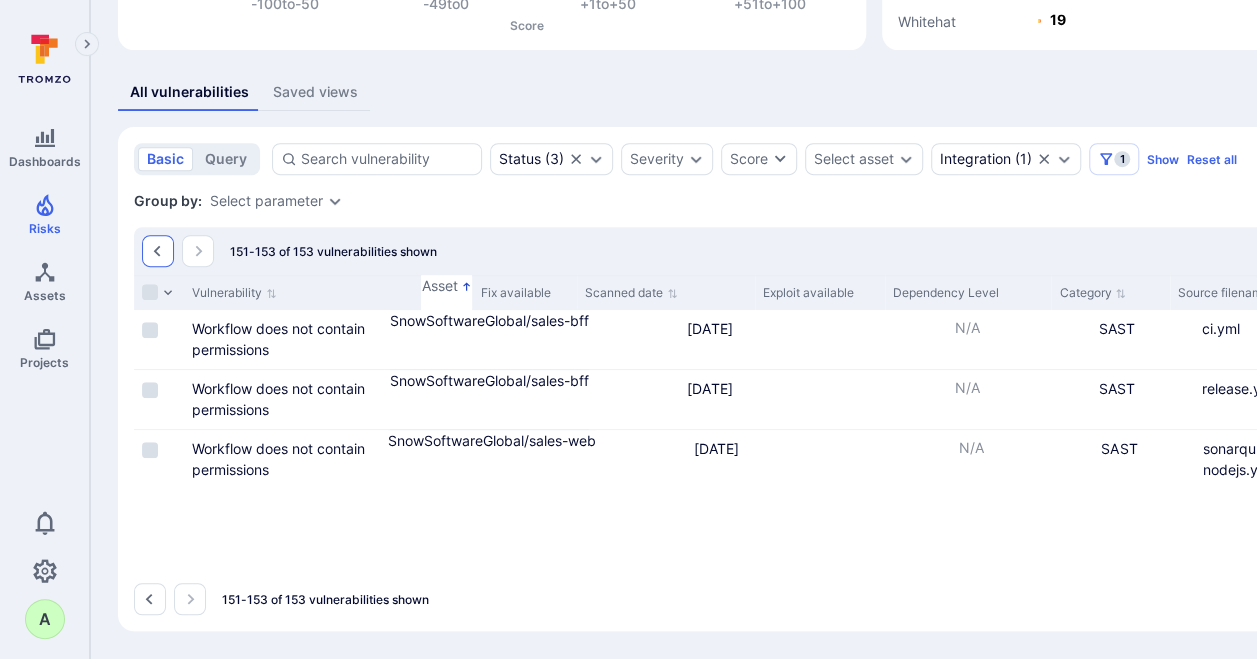 click 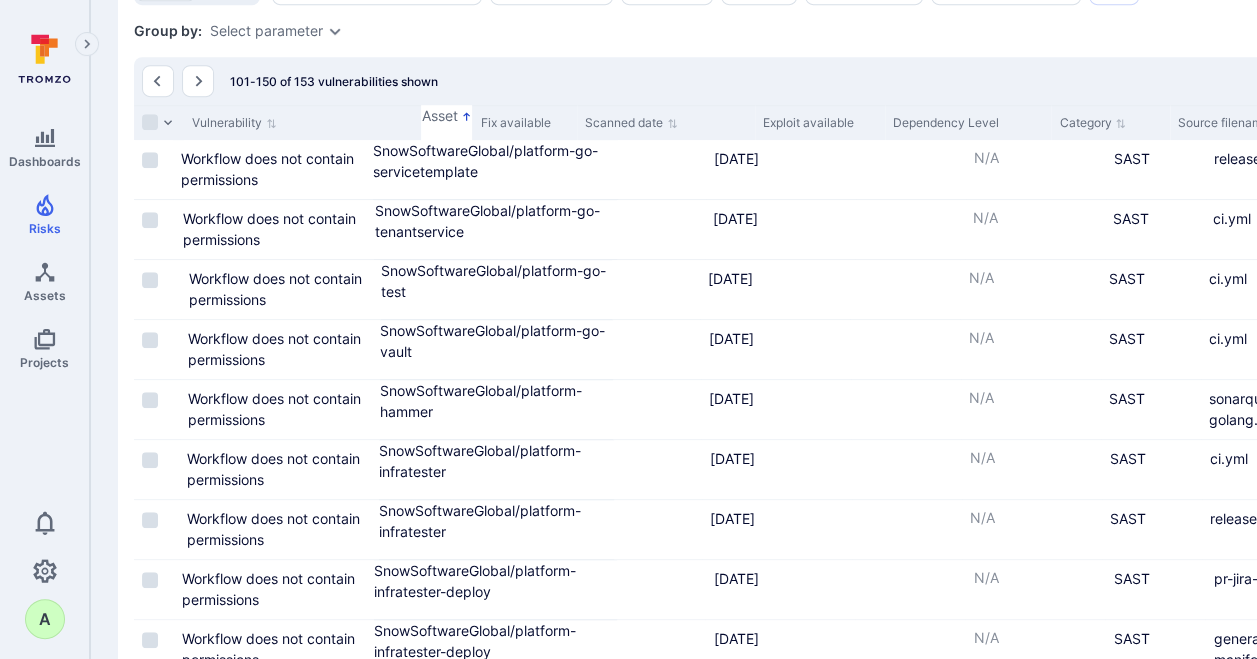 scroll, scrollTop: 478, scrollLeft: 0, axis: vertical 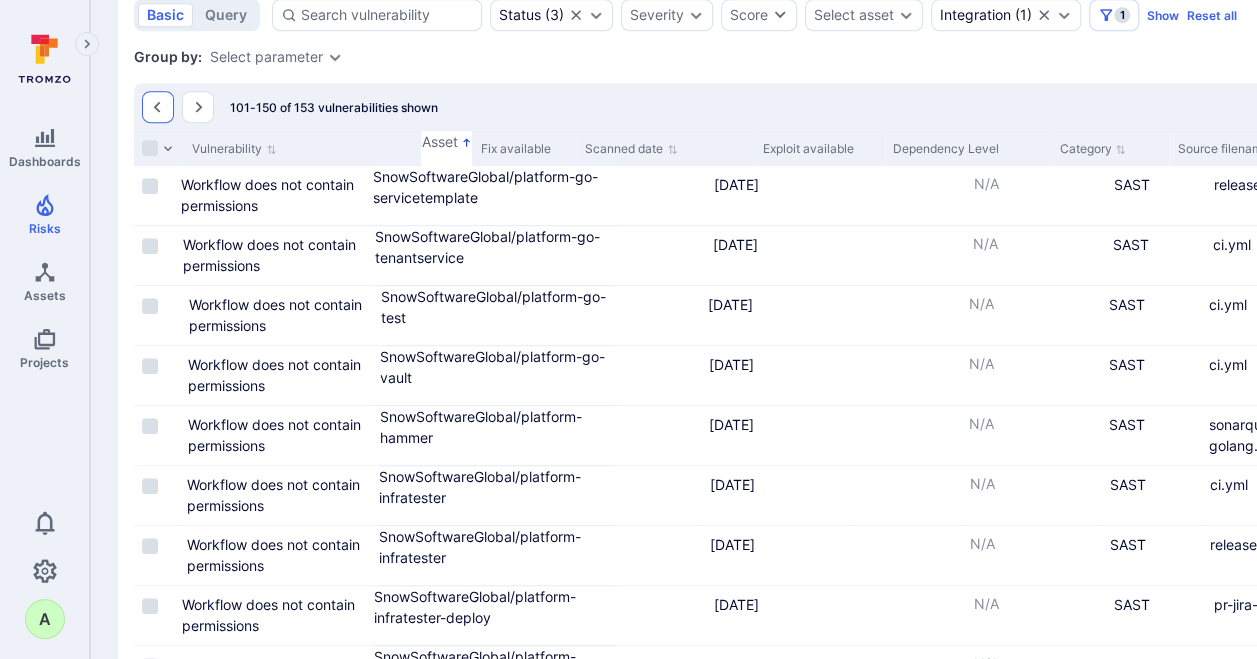 click 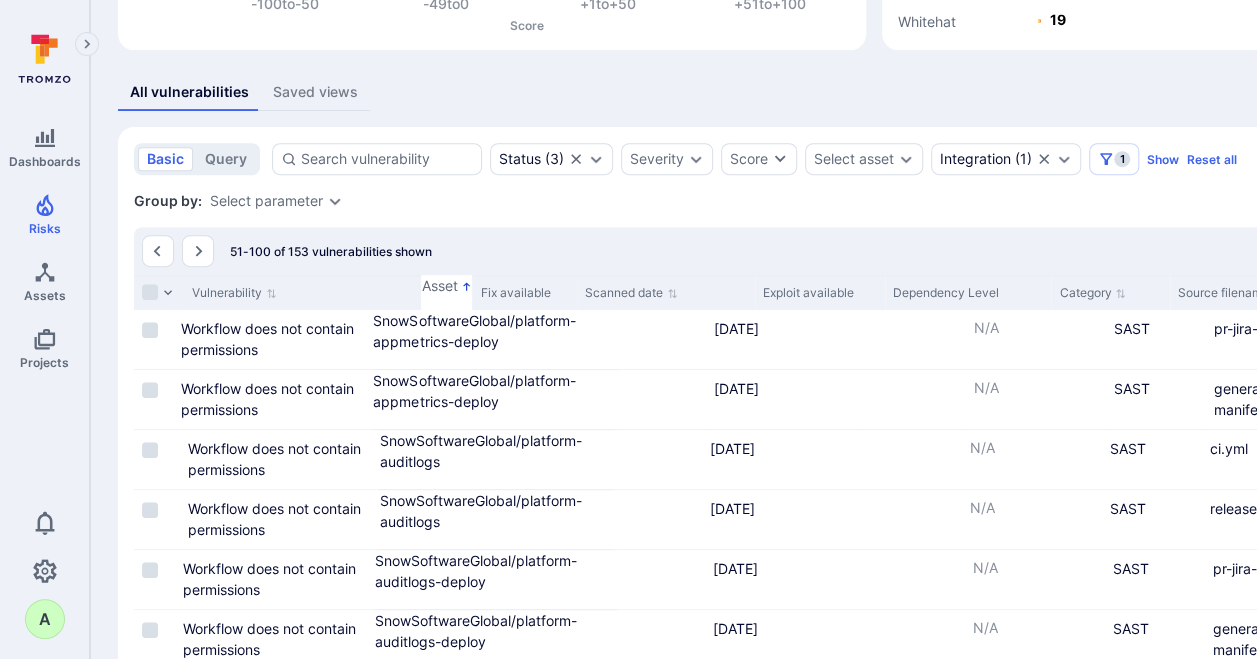 scroll, scrollTop: 478, scrollLeft: 0, axis: vertical 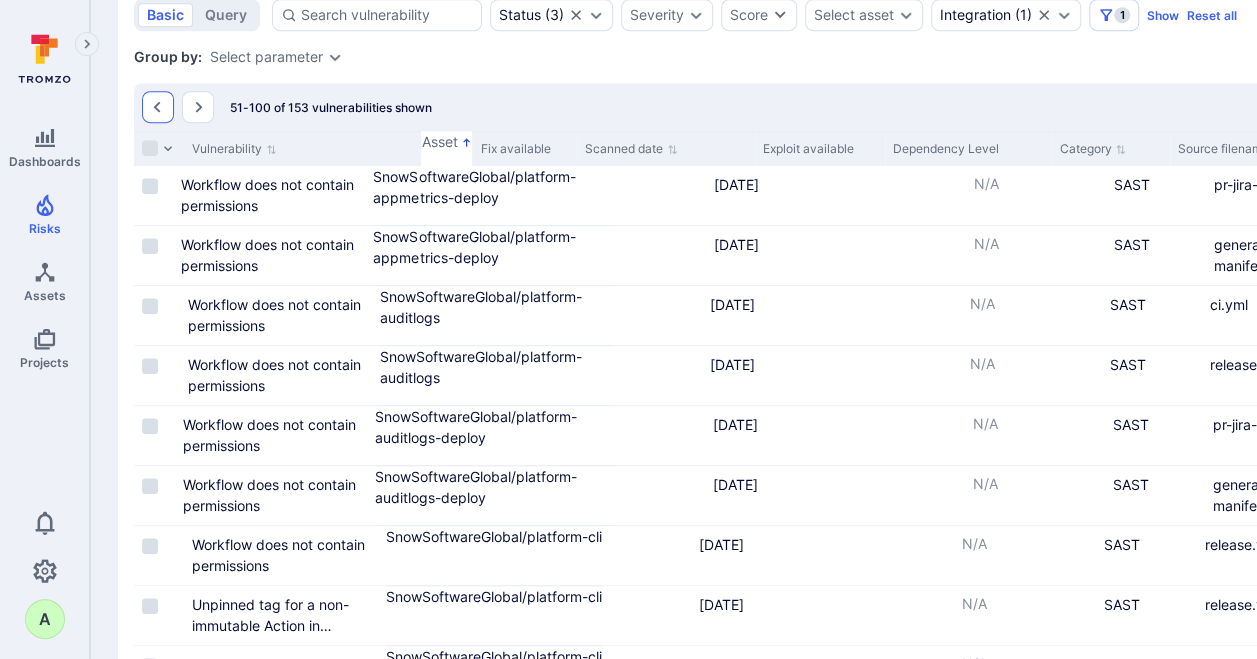 click 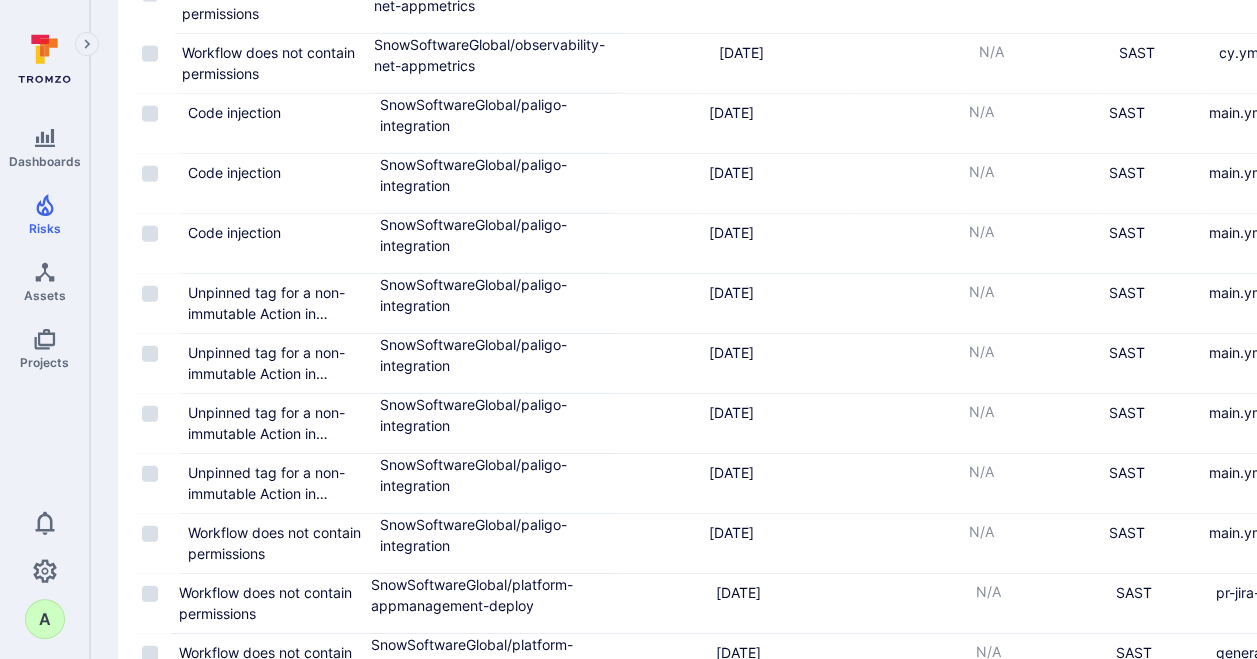 scroll, scrollTop: 3078, scrollLeft: 0, axis: vertical 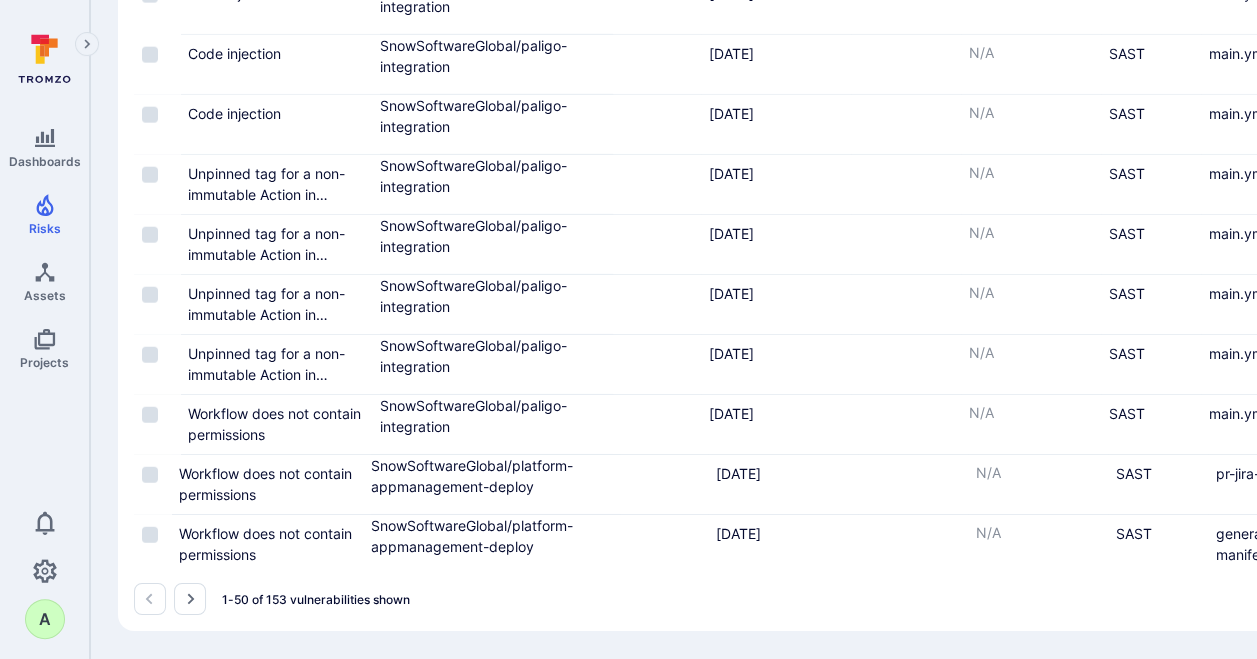 drag, startPoint x: 188, startPoint y: 601, endPoint x: 571, endPoint y: 462, distance: 407.44324 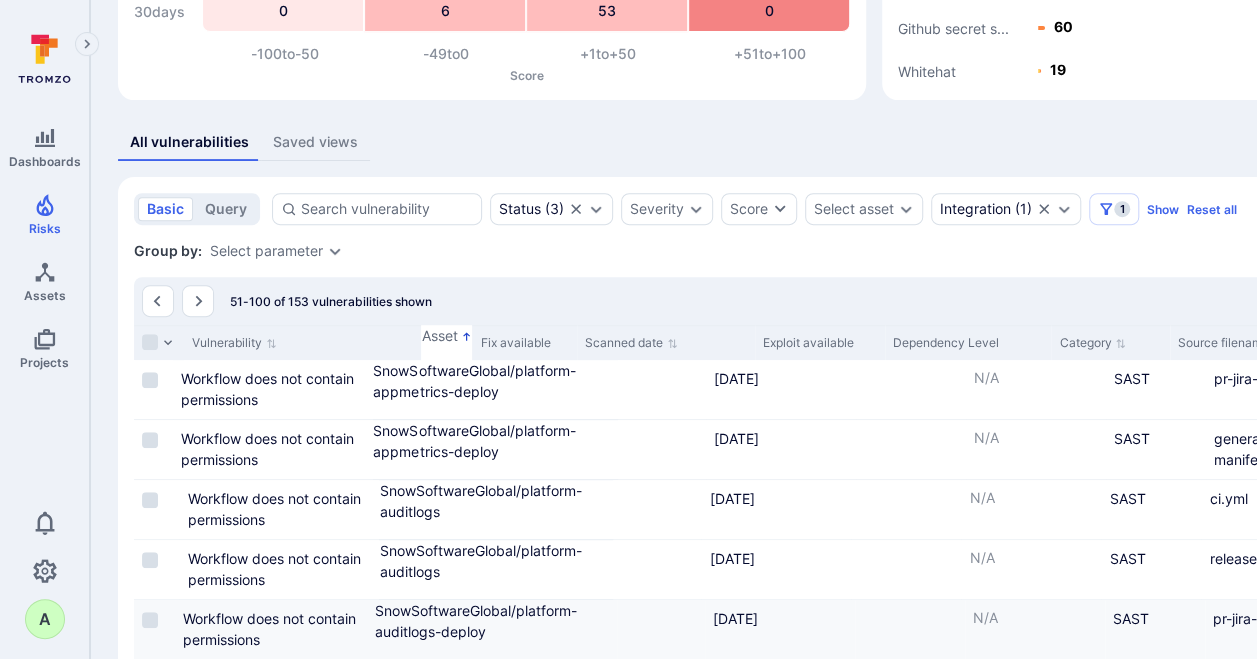scroll, scrollTop: 278, scrollLeft: 0, axis: vertical 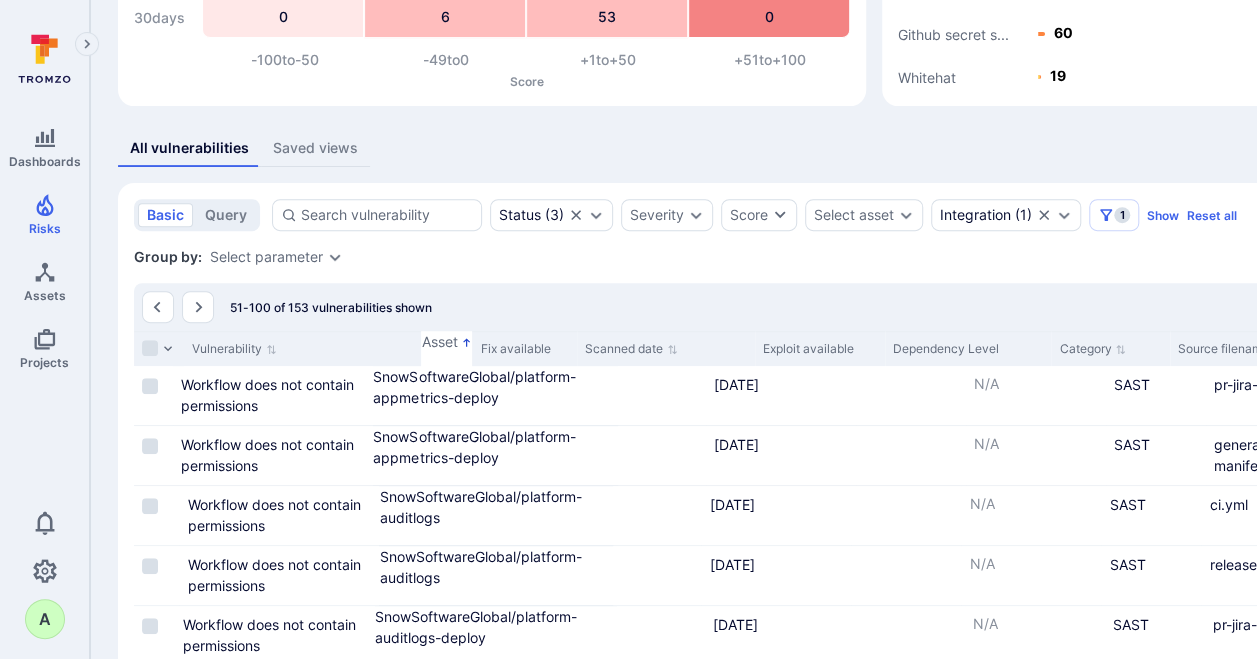 drag, startPoint x: 197, startPoint y: 304, endPoint x: 814, endPoint y: 441, distance: 632.0269 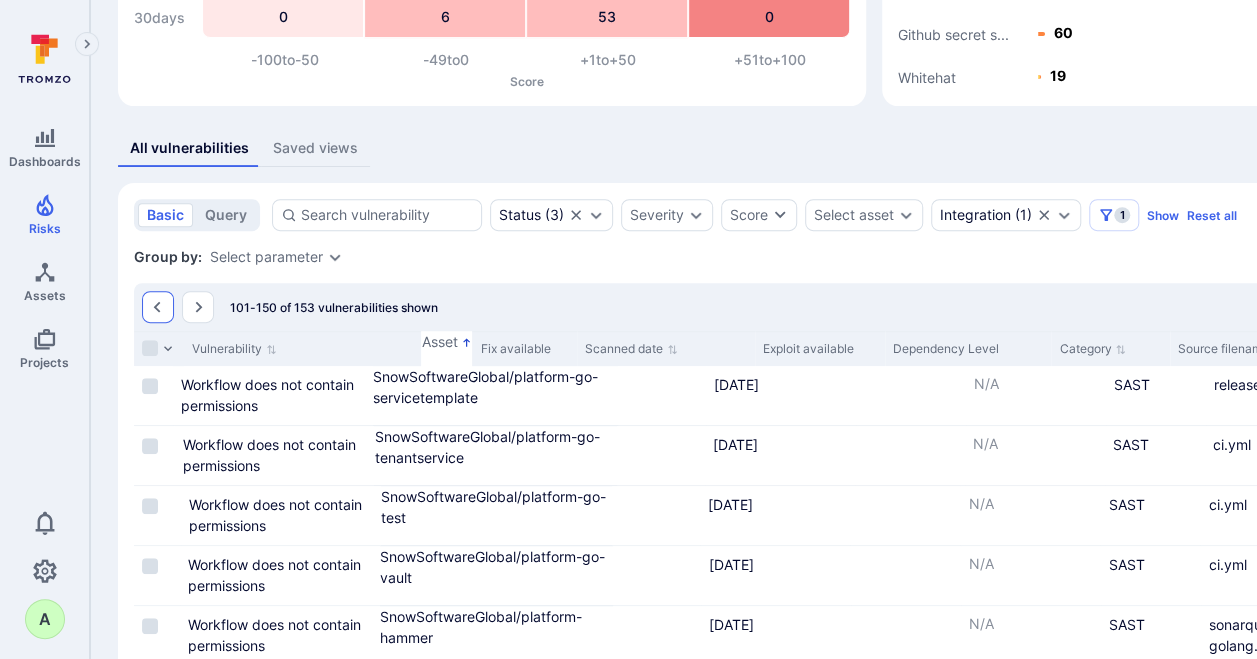 click 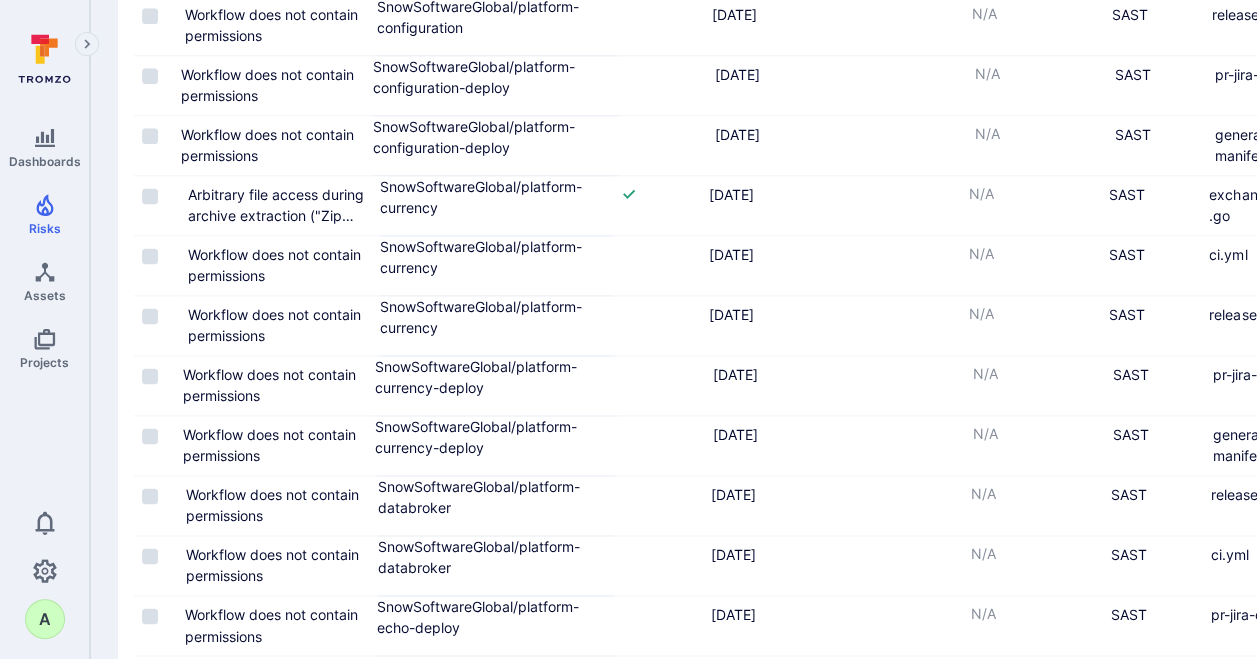 scroll, scrollTop: 1278, scrollLeft: 0, axis: vertical 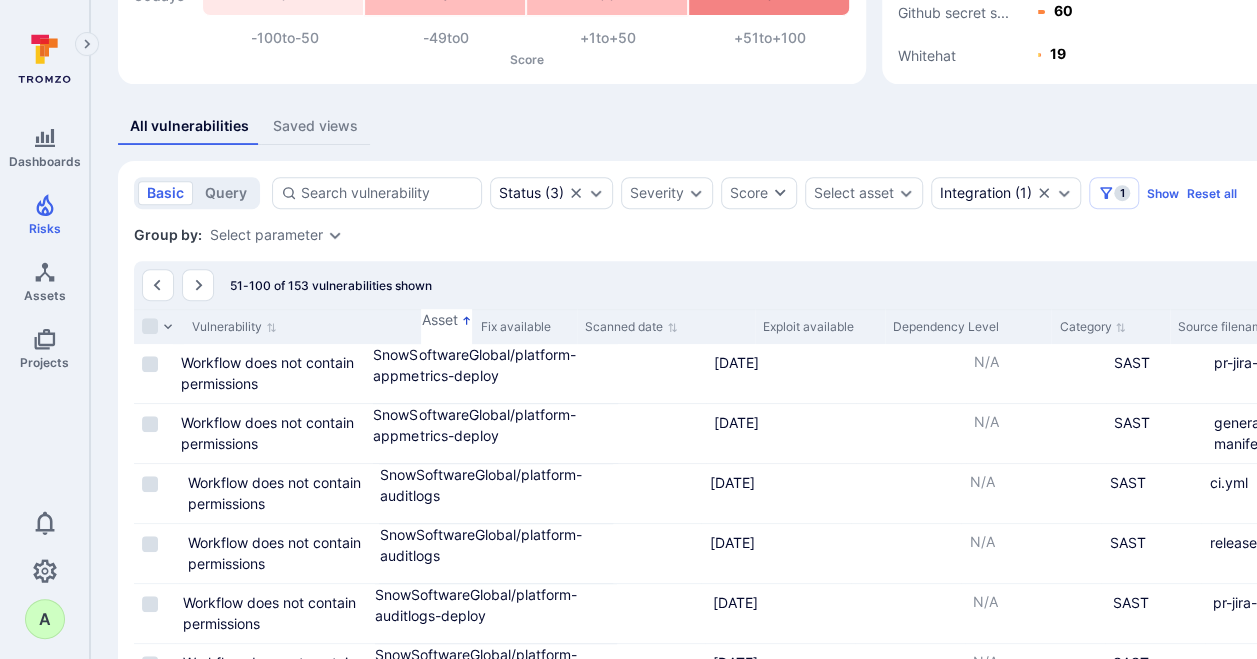 drag, startPoint x: 164, startPoint y: 280, endPoint x: 446, endPoint y: 453, distance: 330.83682 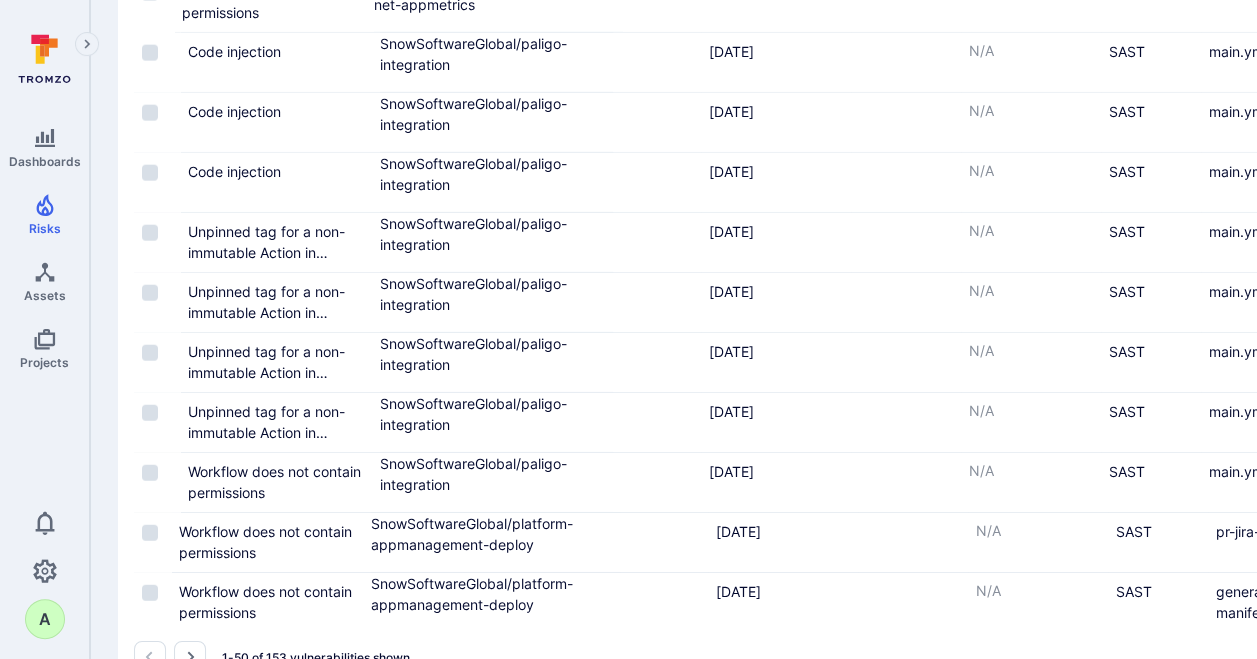 scroll, scrollTop: 3078, scrollLeft: 0, axis: vertical 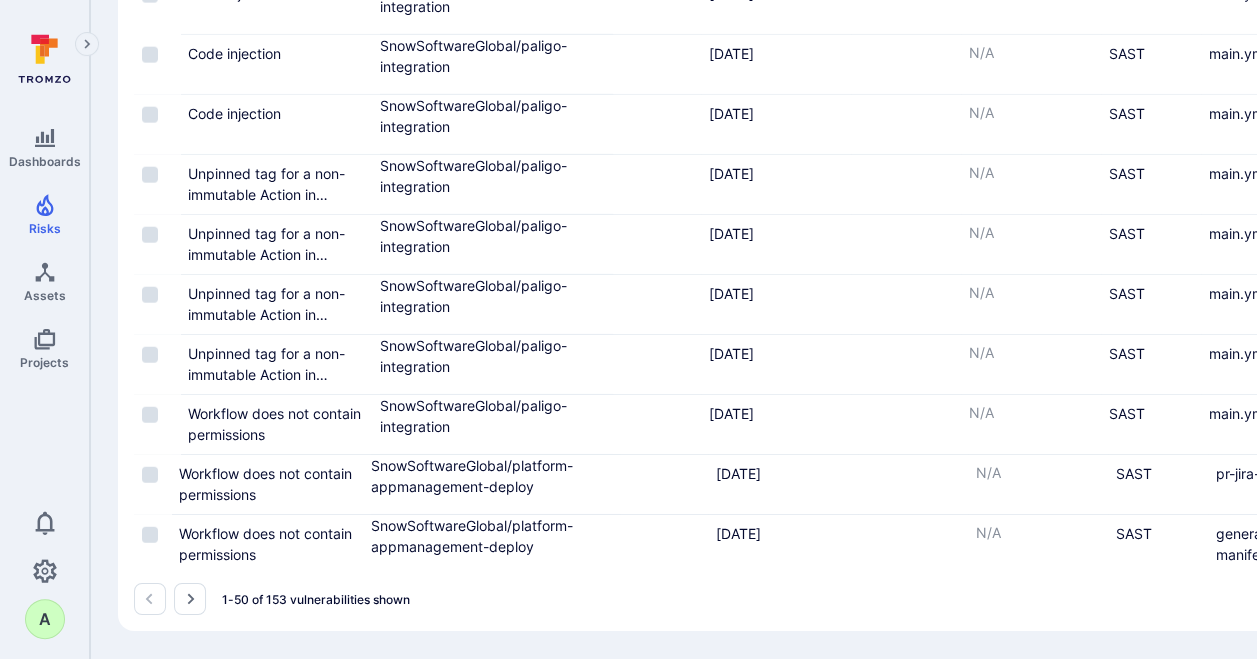 drag, startPoint x: 194, startPoint y: 602, endPoint x: 536, endPoint y: 387, distance: 403.96658 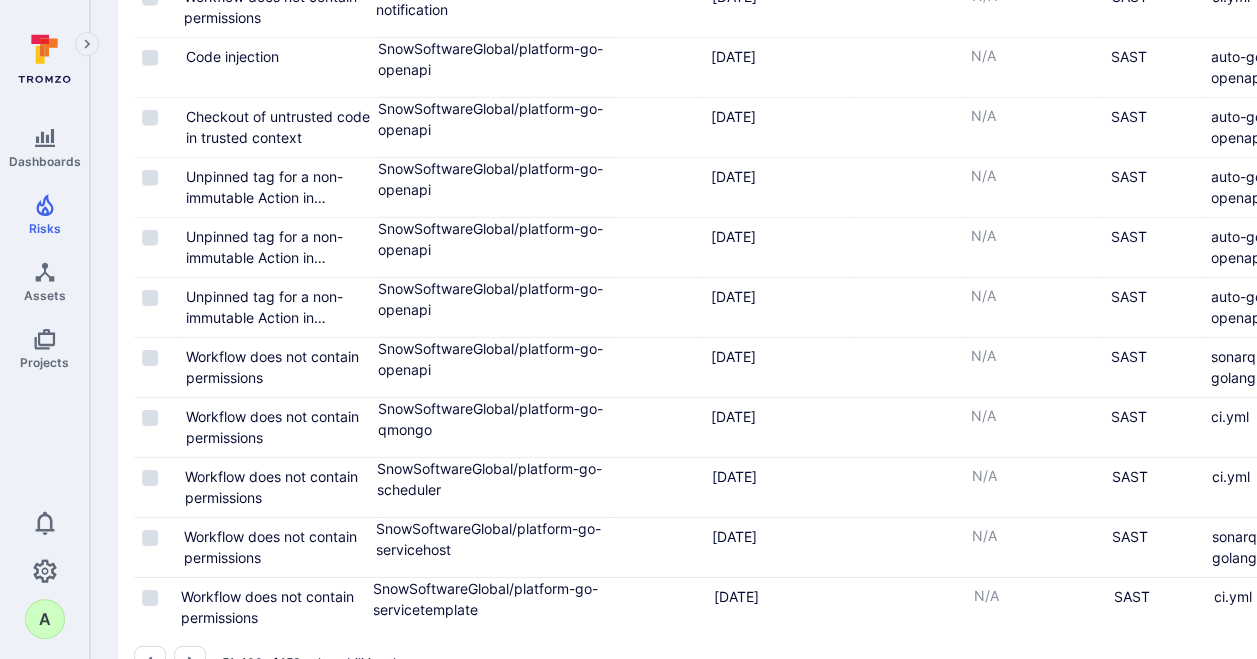 scroll, scrollTop: 3078, scrollLeft: 0, axis: vertical 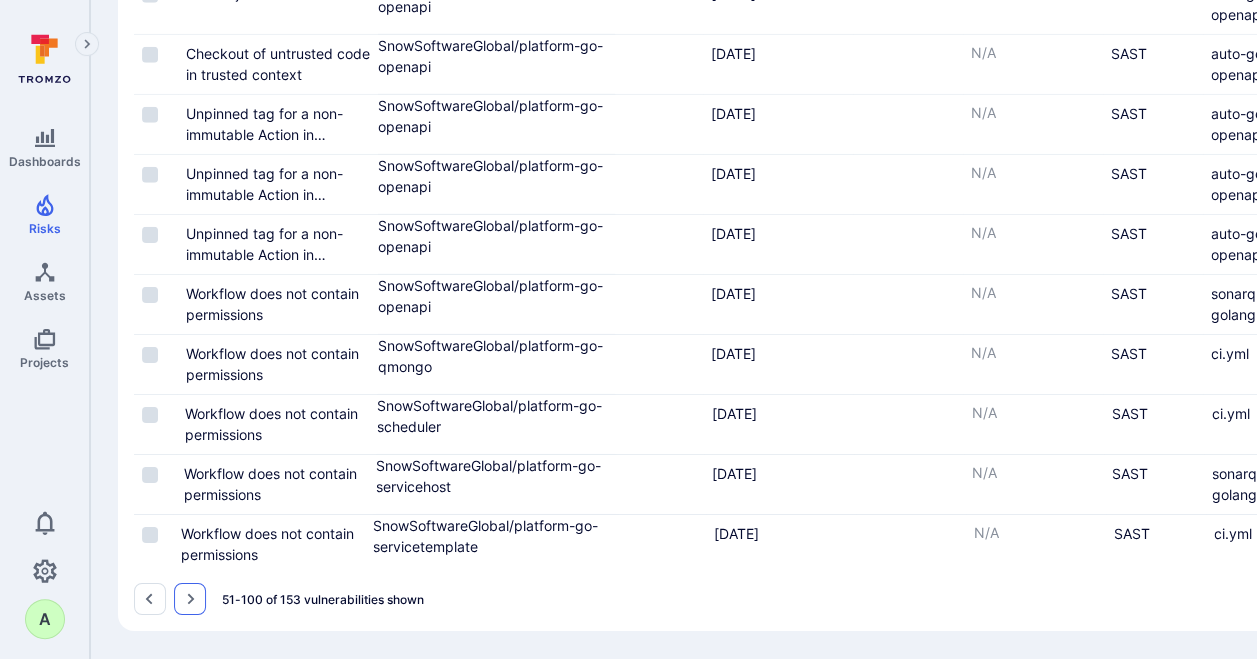click at bounding box center [190, 599] 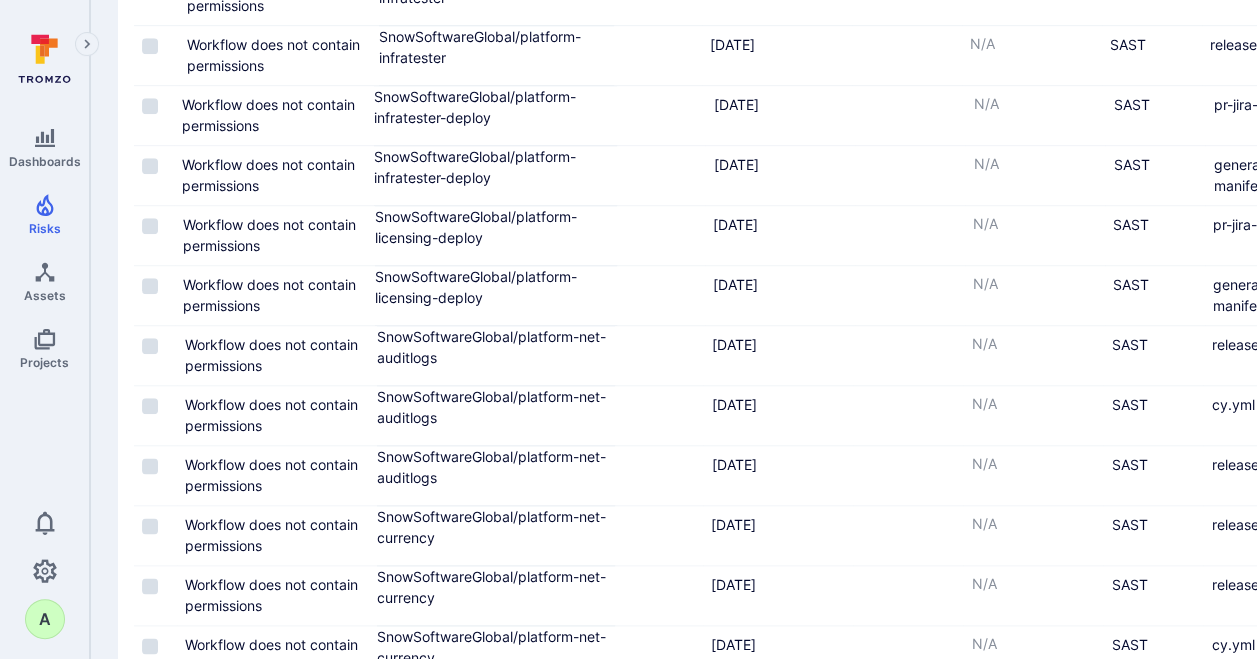 scroll, scrollTop: 278, scrollLeft: 0, axis: vertical 